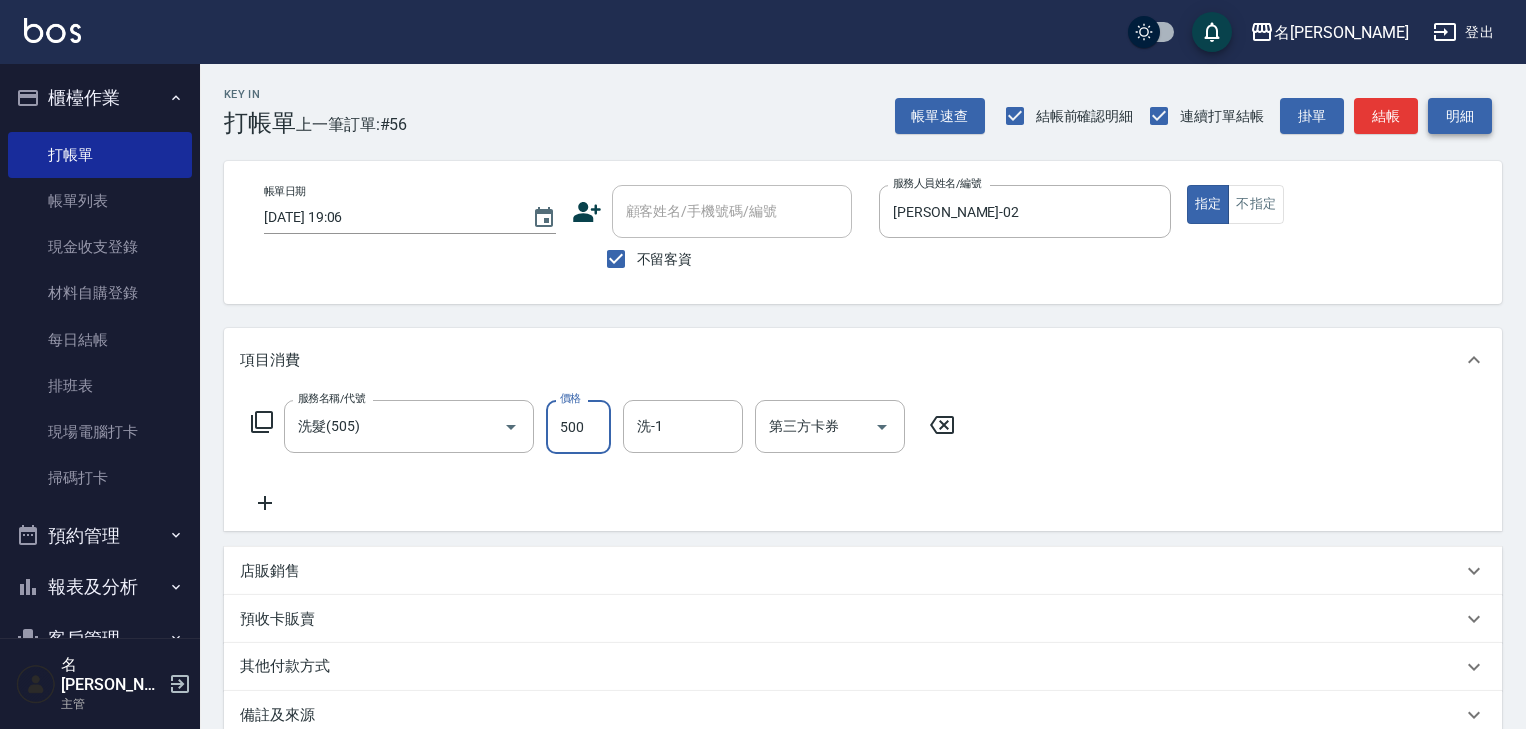 scroll, scrollTop: 0, scrollLeft: 0, axis: both 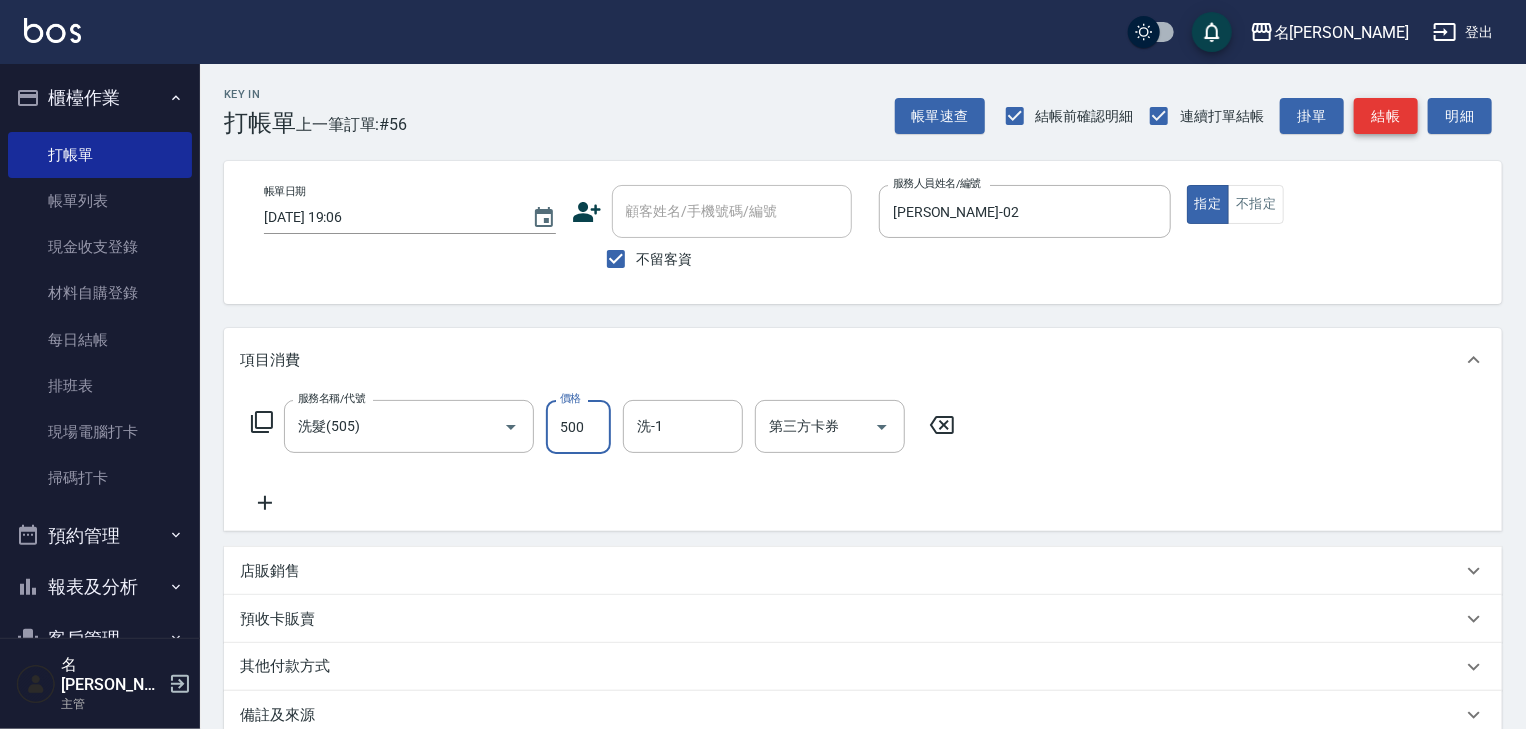 type on "500" 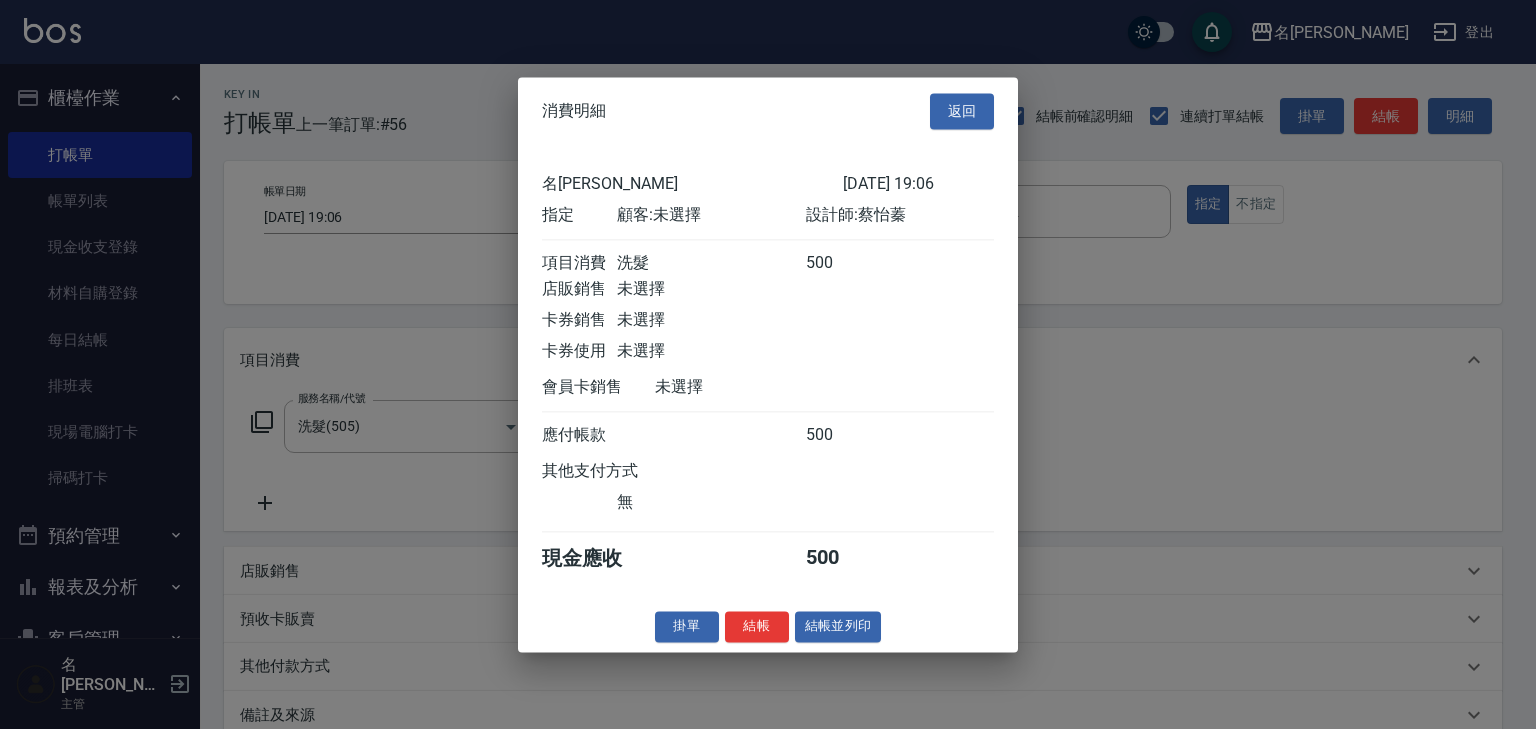 click on "掛單 結帳 結帳並列印" at bounding box center (768, 626) 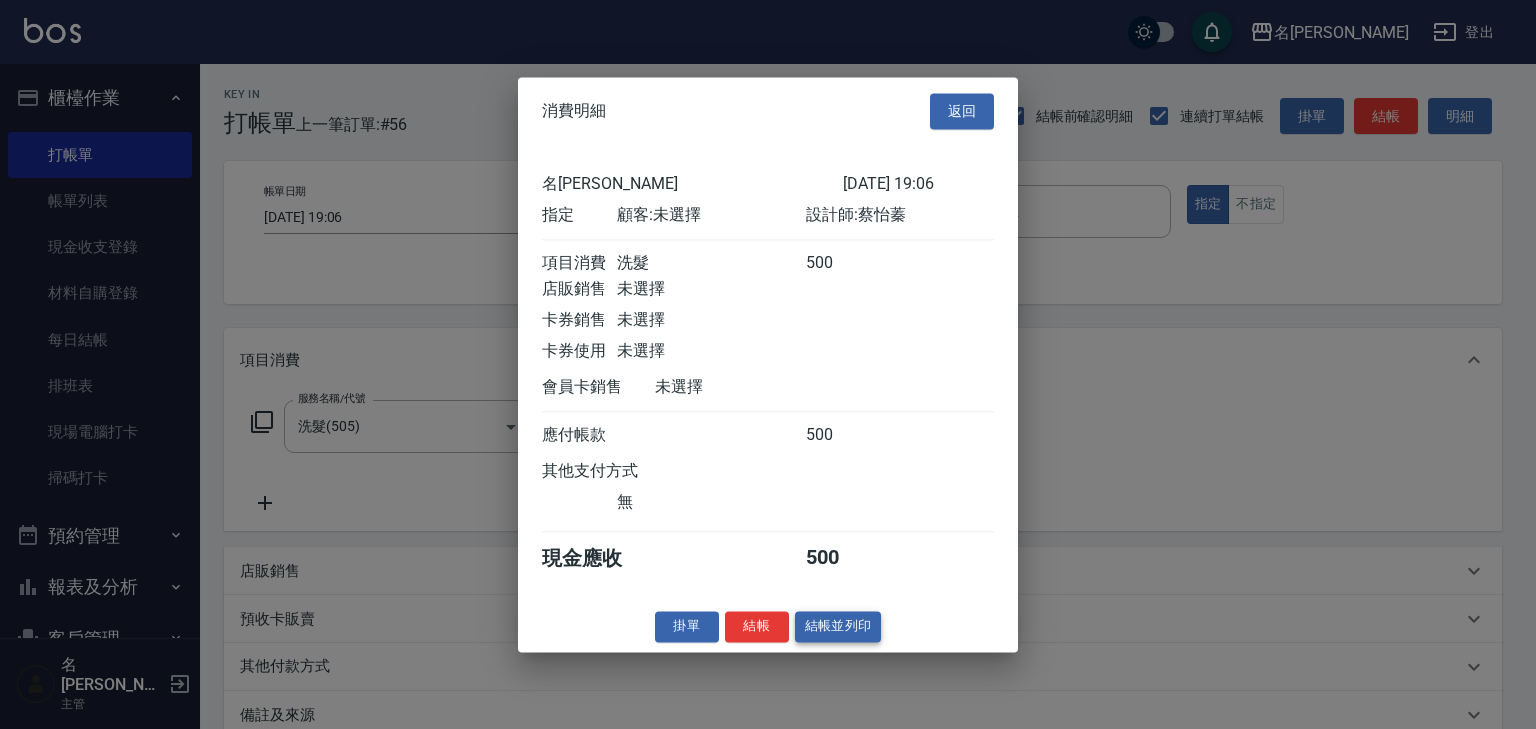 click on "結帳並列印" at bounding box center [838, 626] 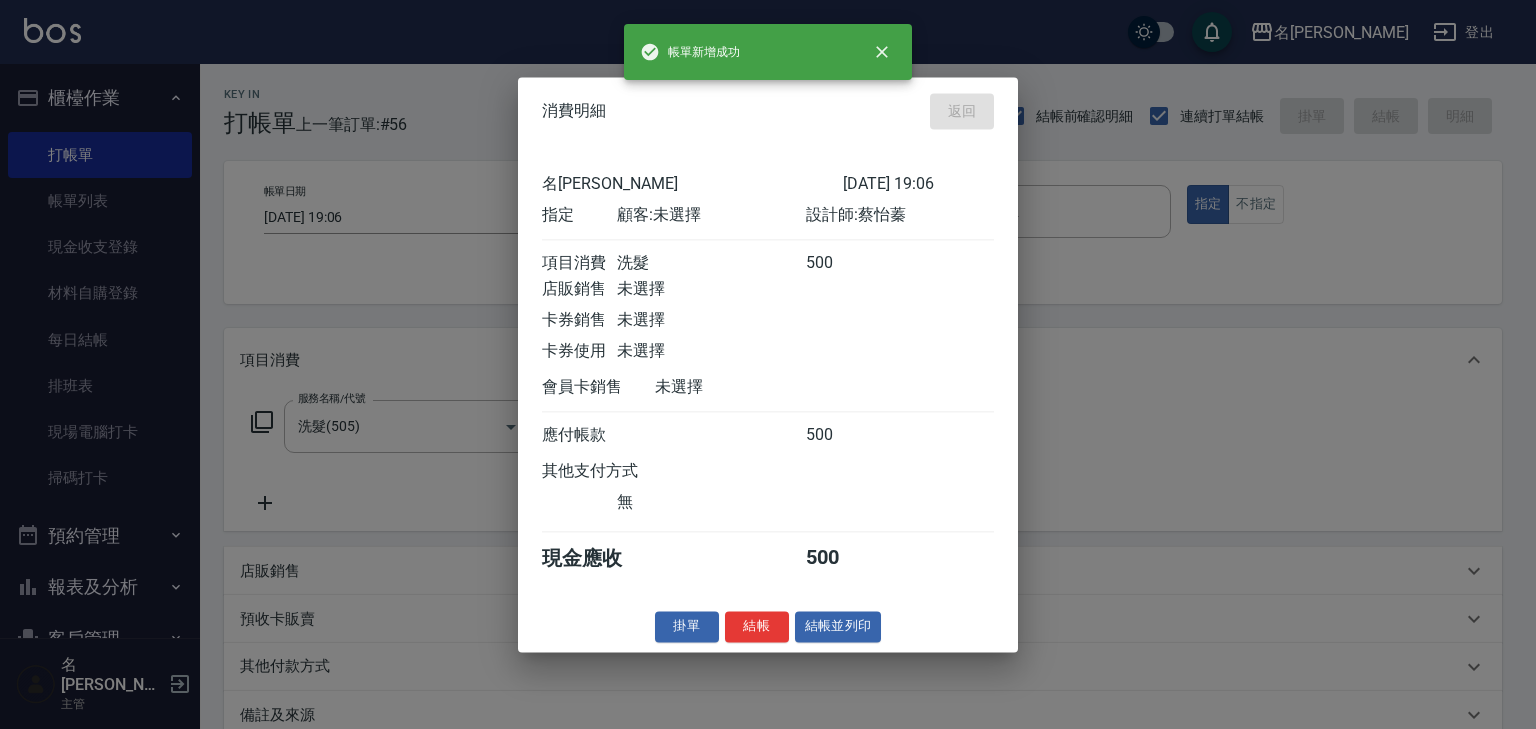 type on "[DATE] 19:31" 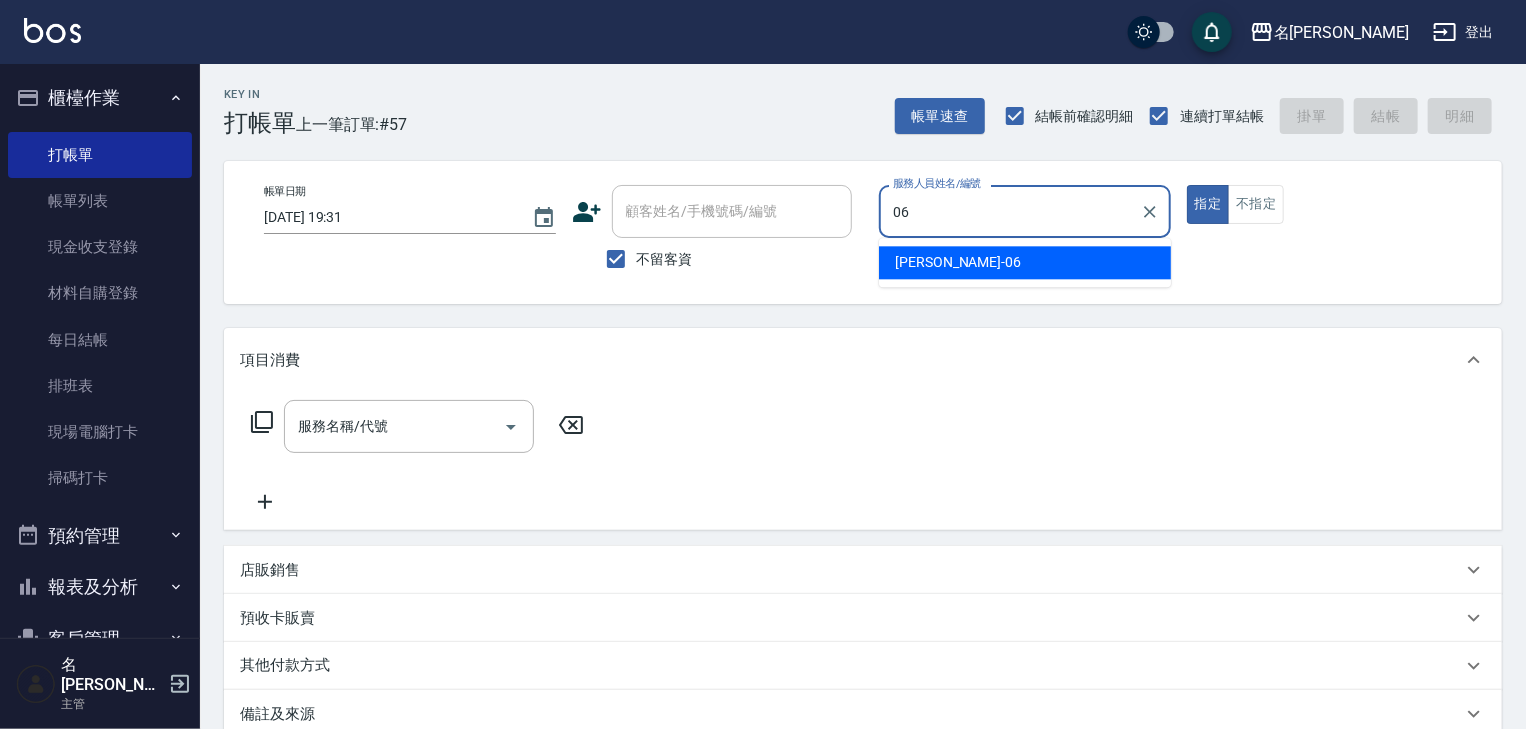 type on "[PERSON_NAME]-06" 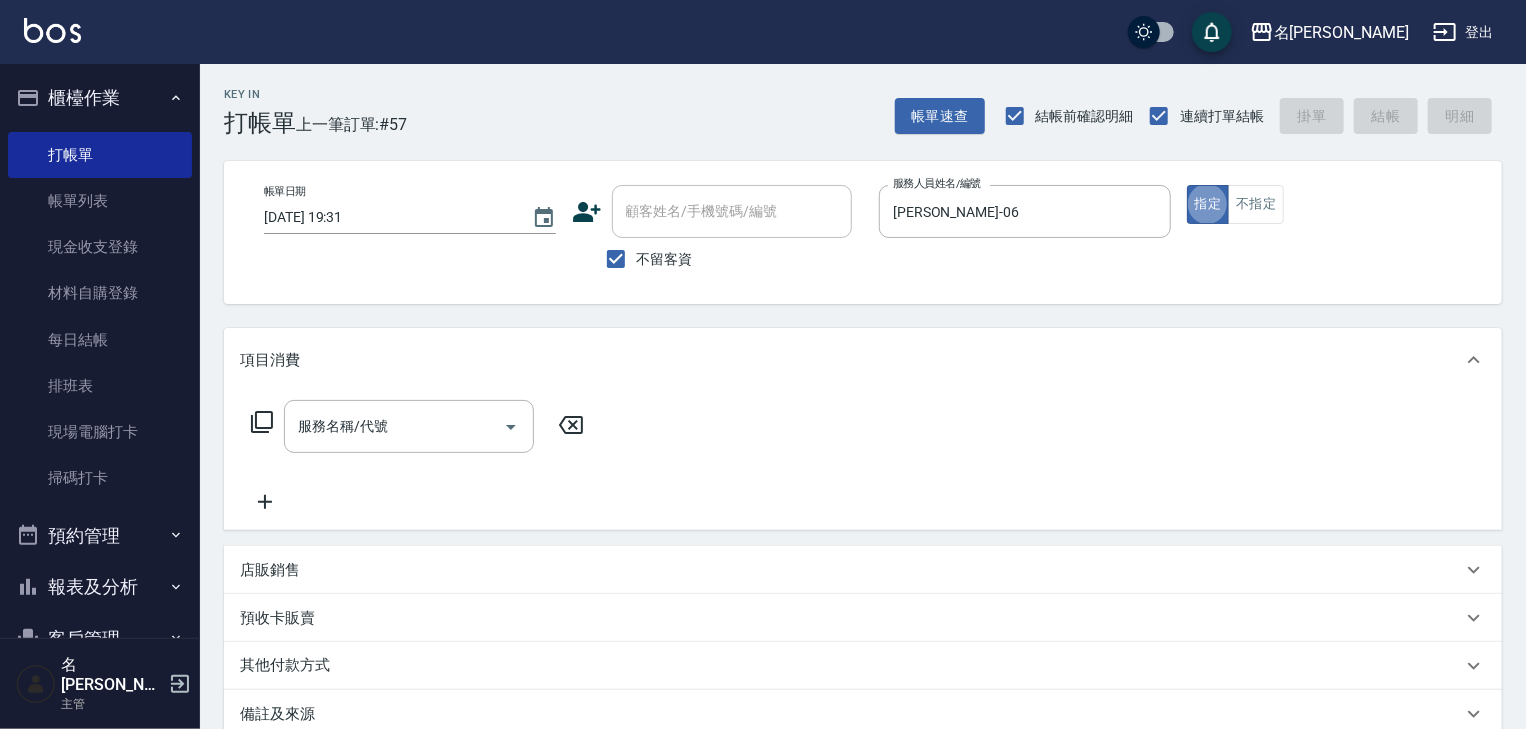 type on "true" 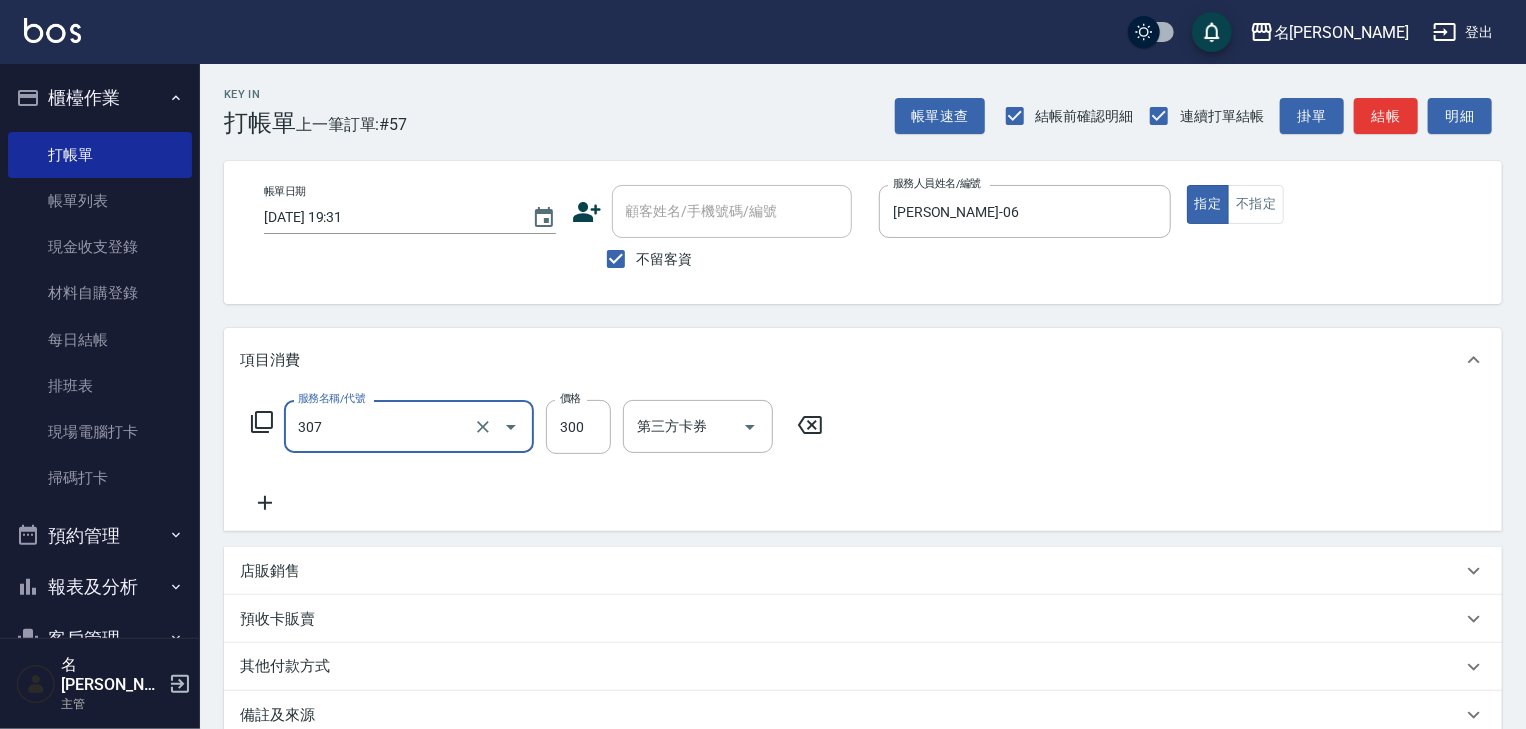 type on "剪髮(307)" 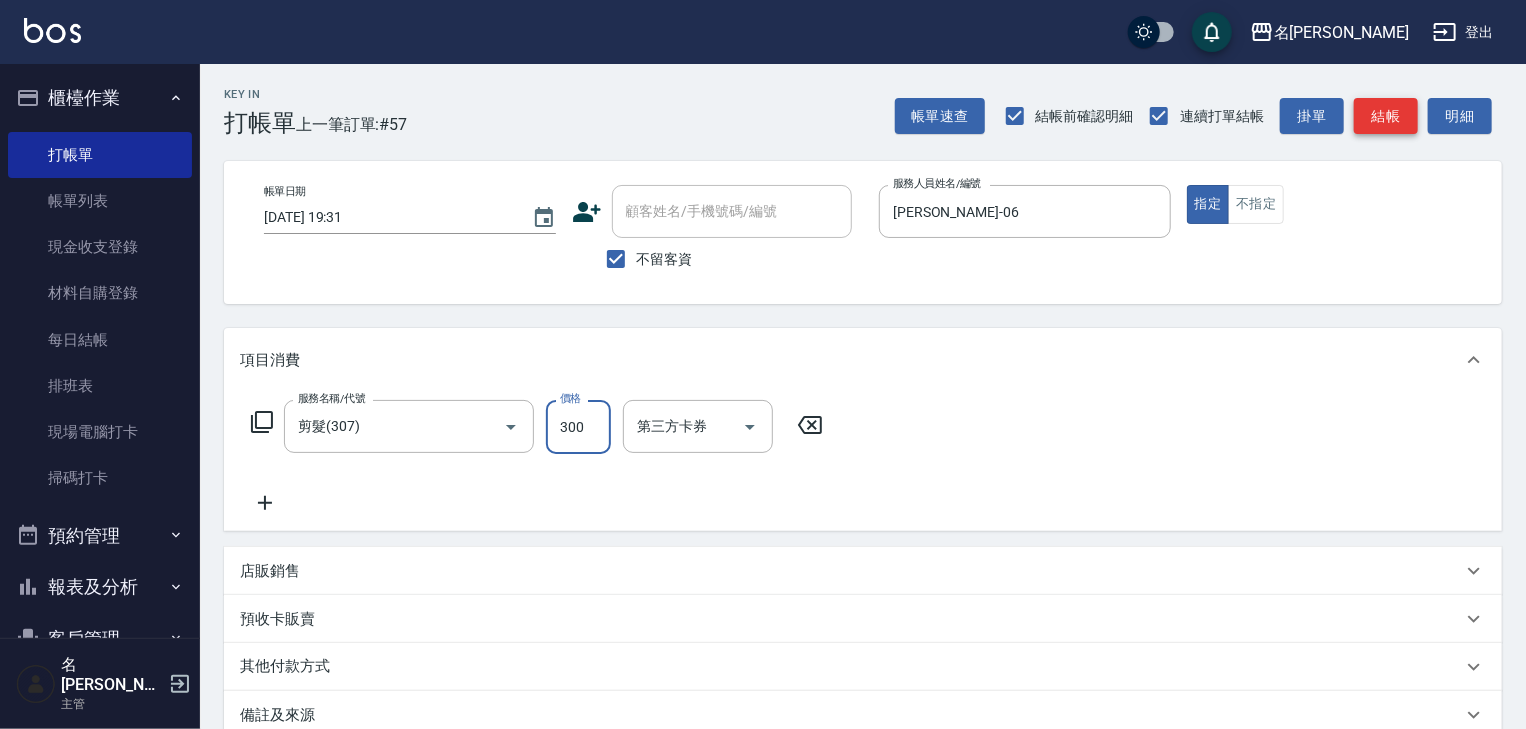click on "結帳" at bounding box center [1386, 116] 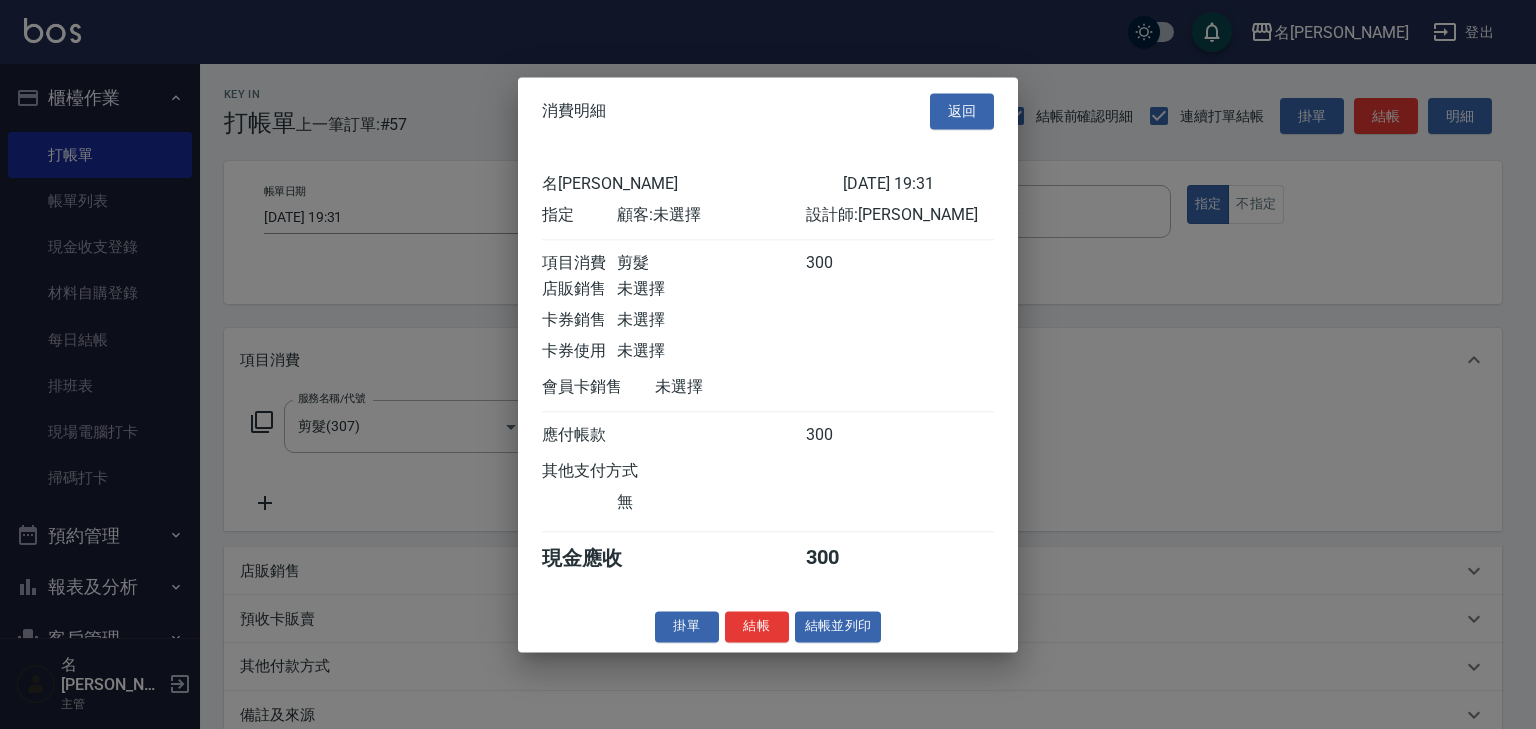 click at bounding box center (768, 364) 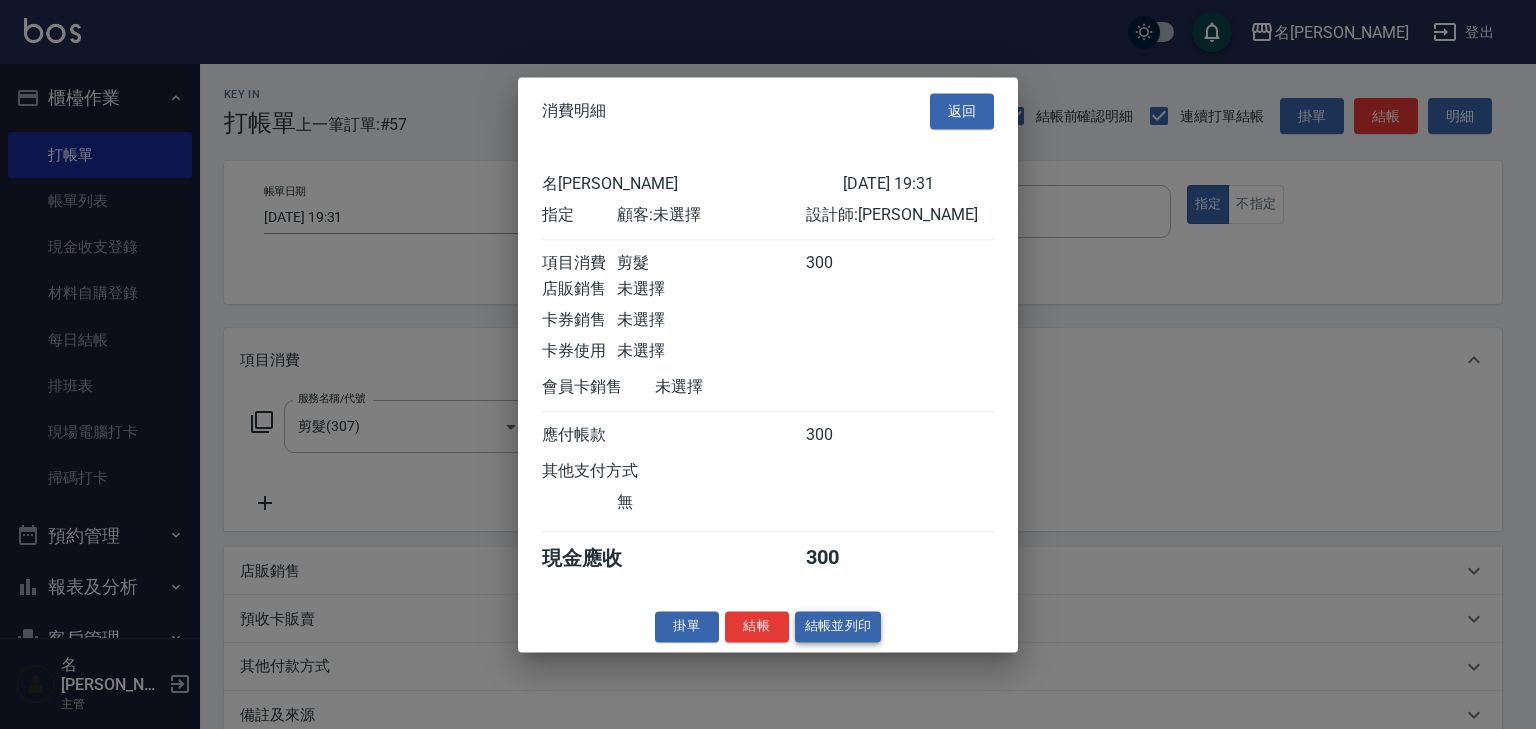 click on "結帳並列印" at bounding box center [838, 626] 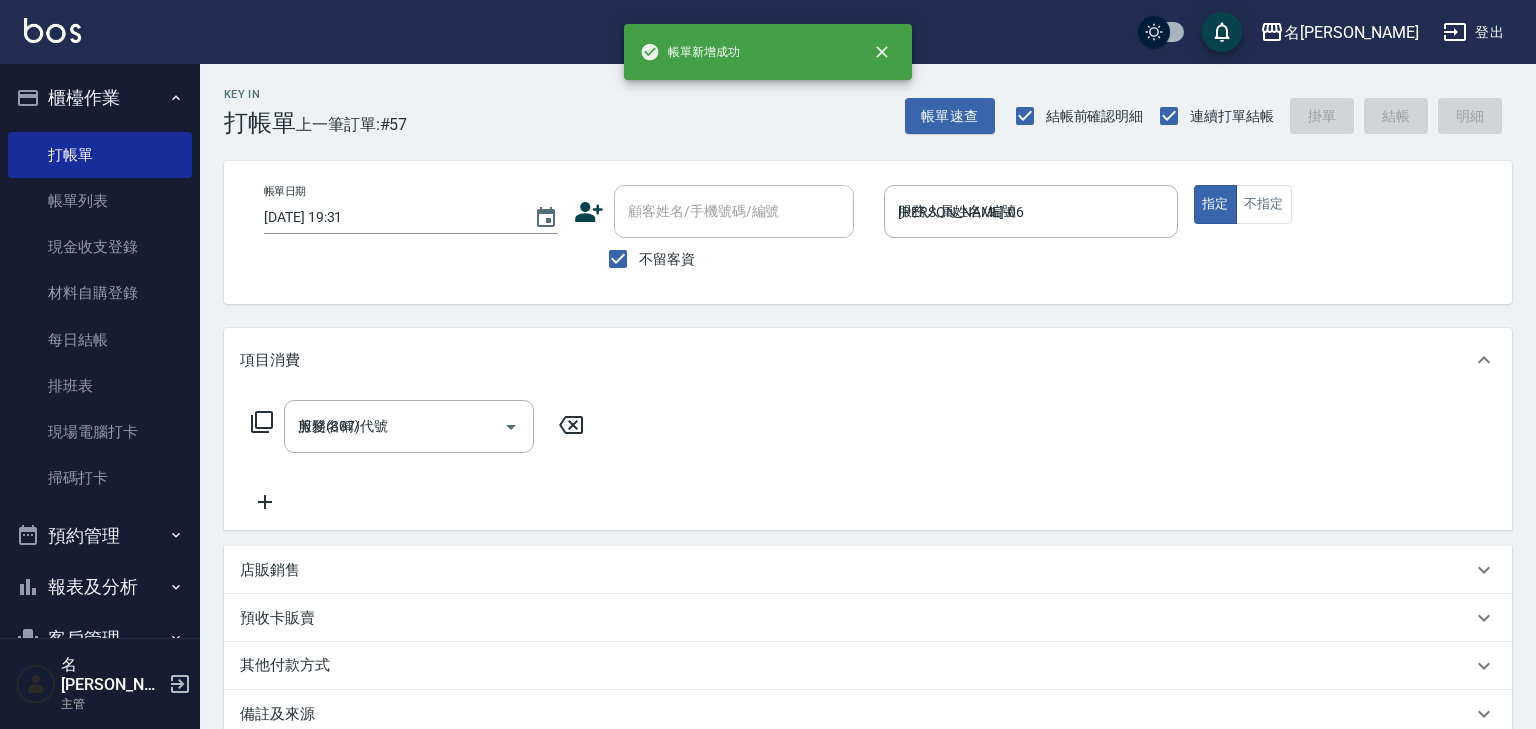 type on "[DATE] 19:33" 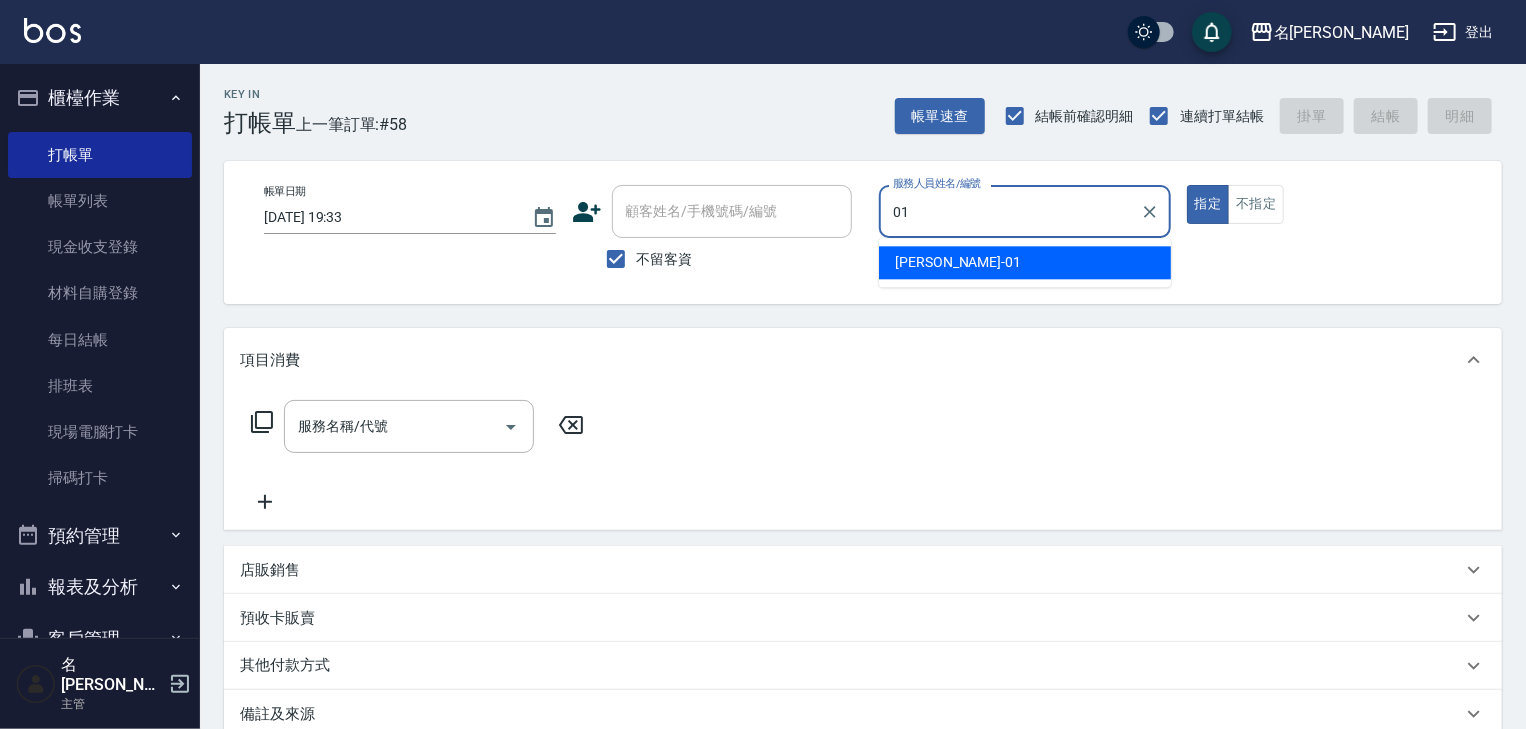 type on "[PERSON_NAME]-01" 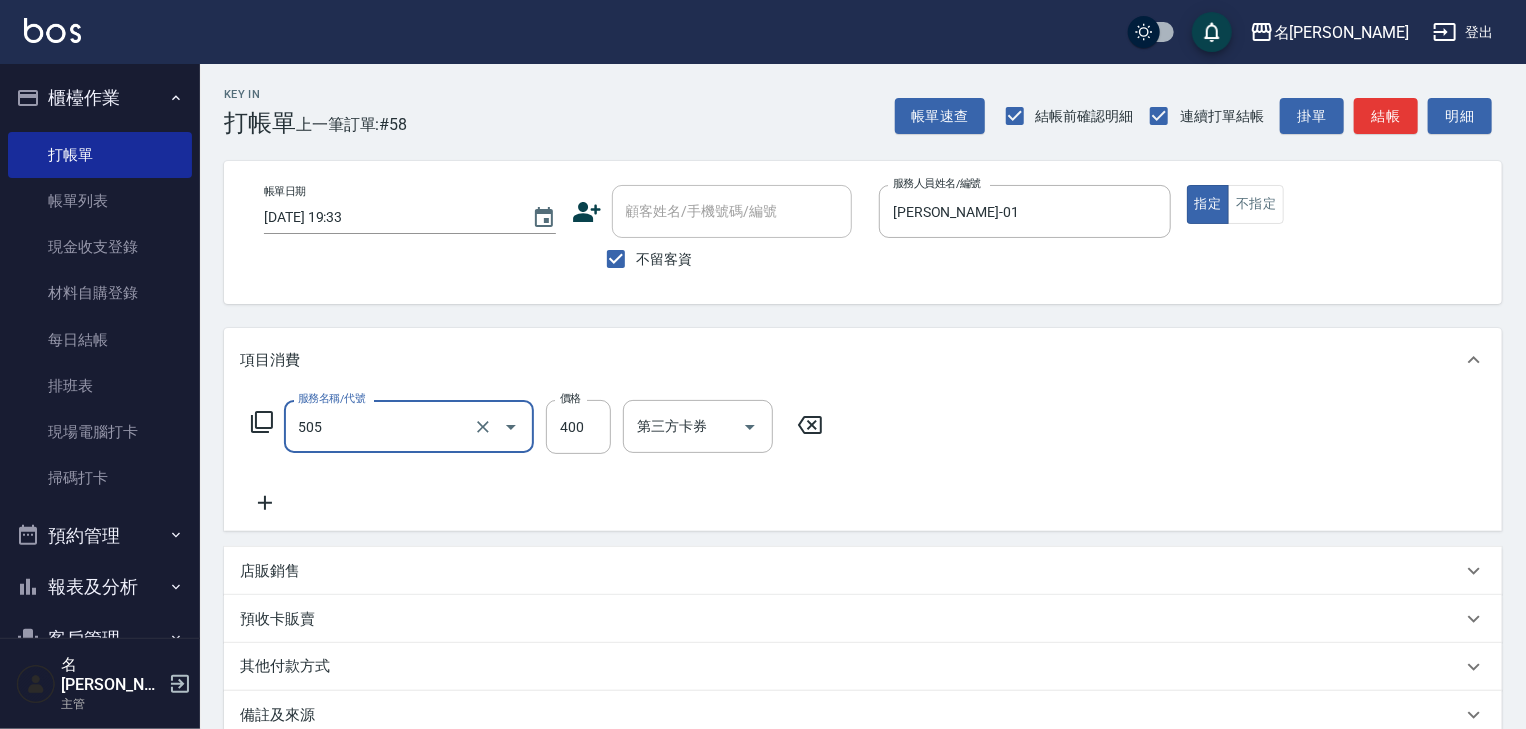 type on "洗髮(505)" 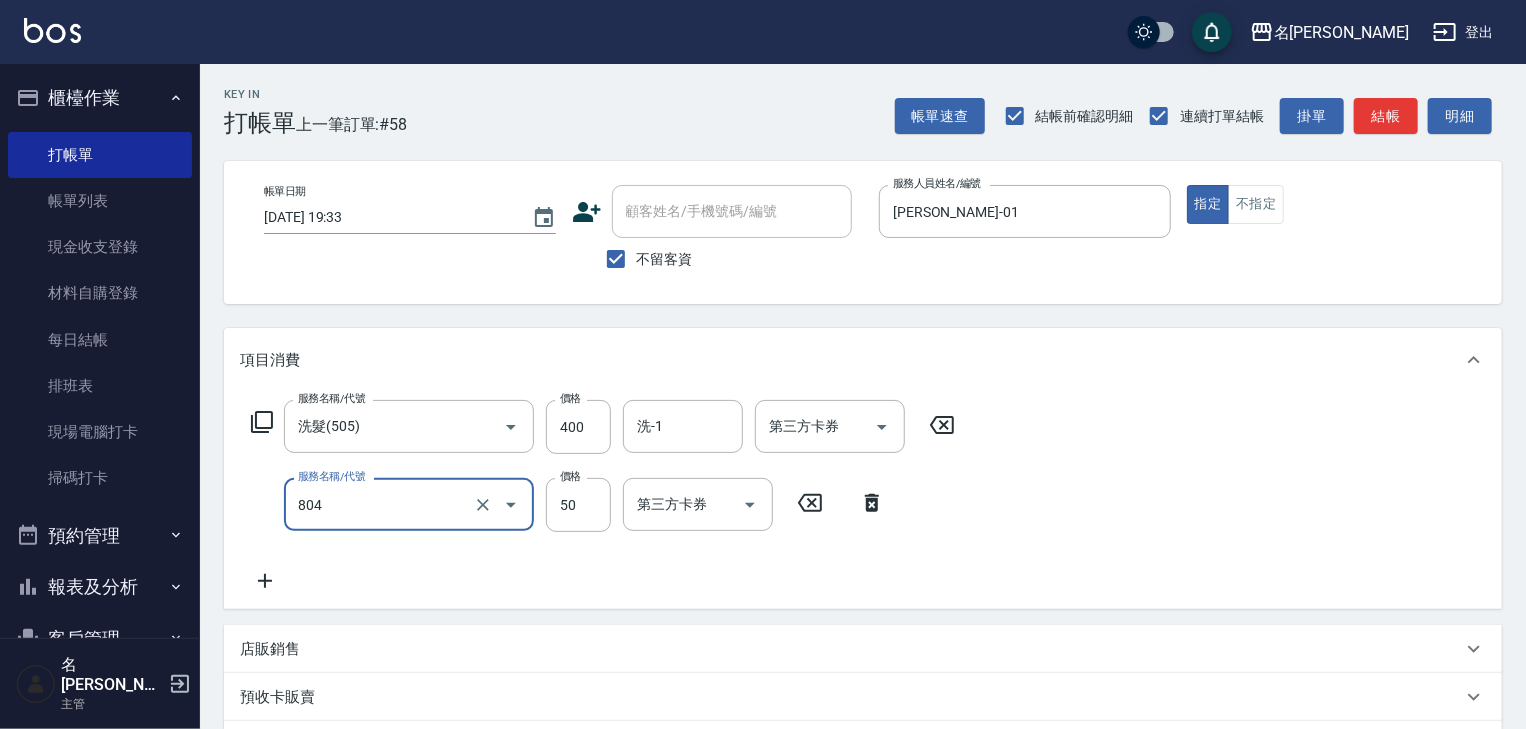 type on "吹捲(804)" 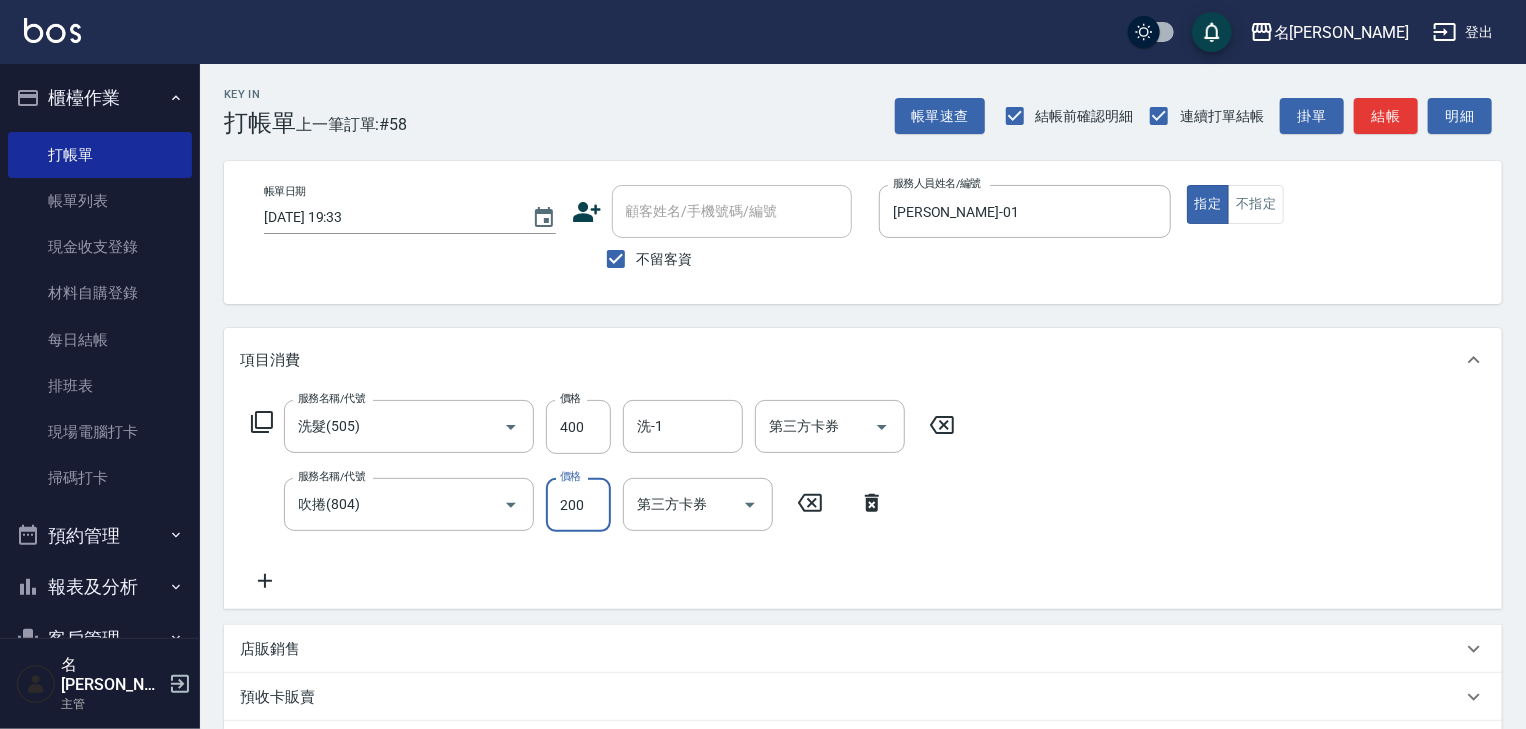 scroll, scrollTop: 106, scrollLeft: 0, axis: vertical 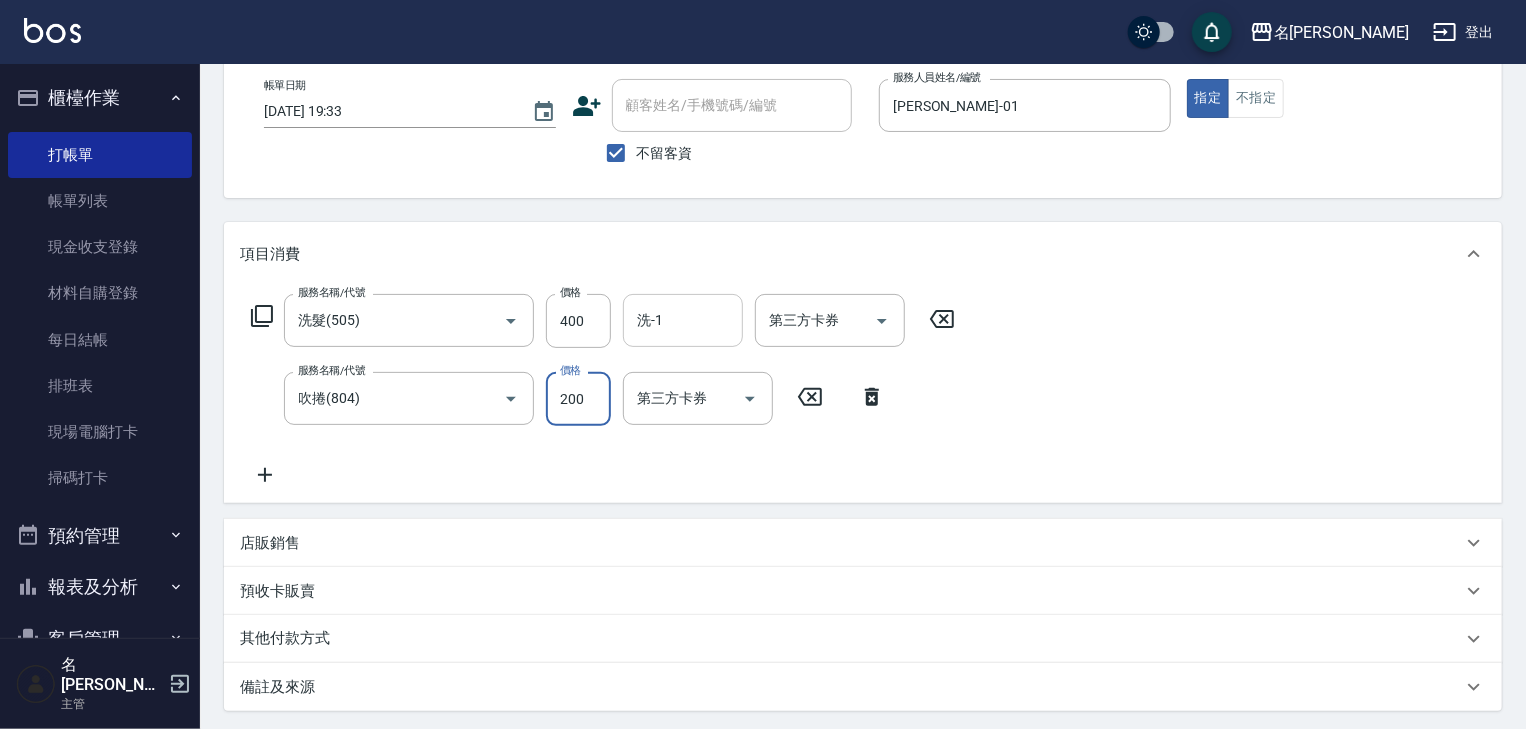 type on "200" 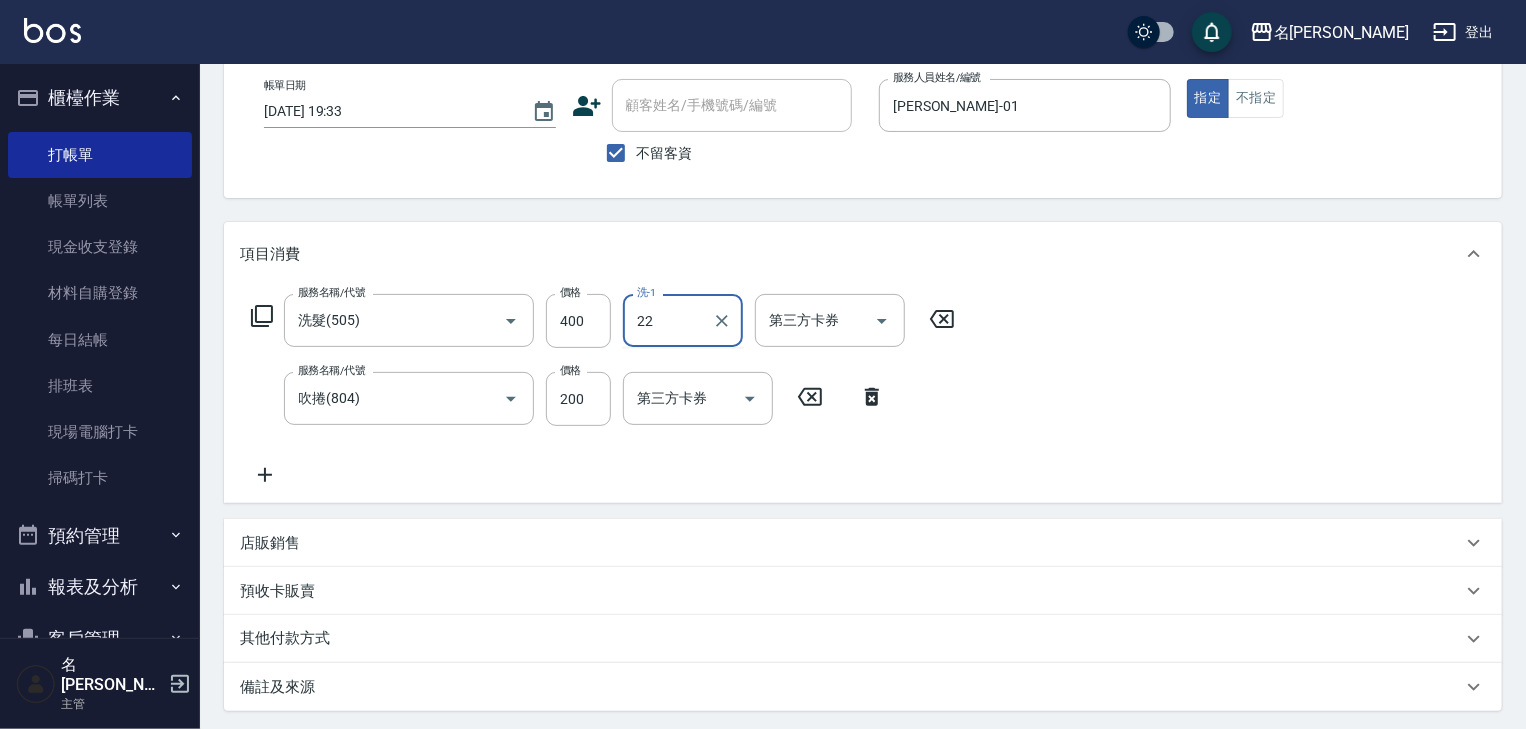 type on "[PERSON_NAME]-22" 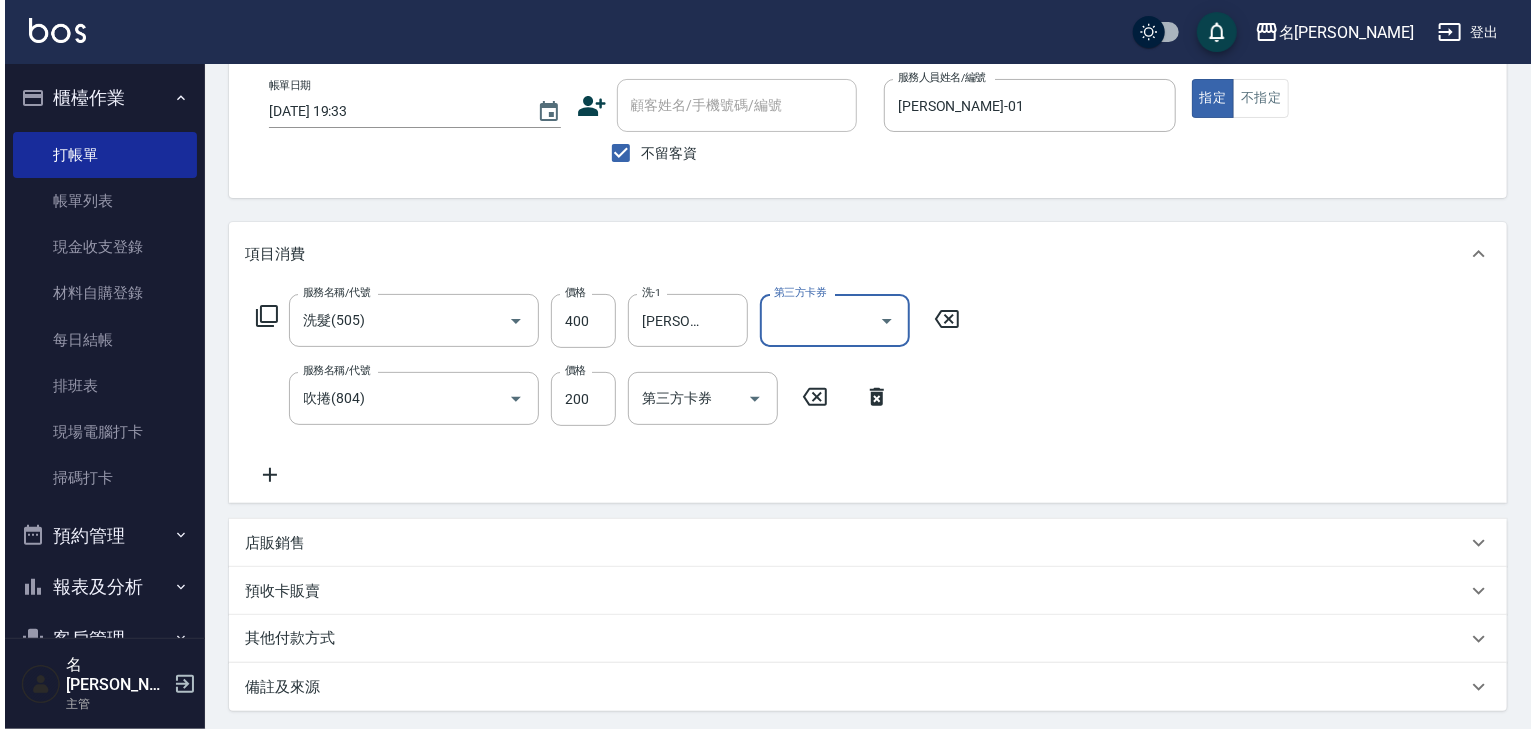 scroll, scrollTop: 312, scrollLeft: 0, axis: vertical 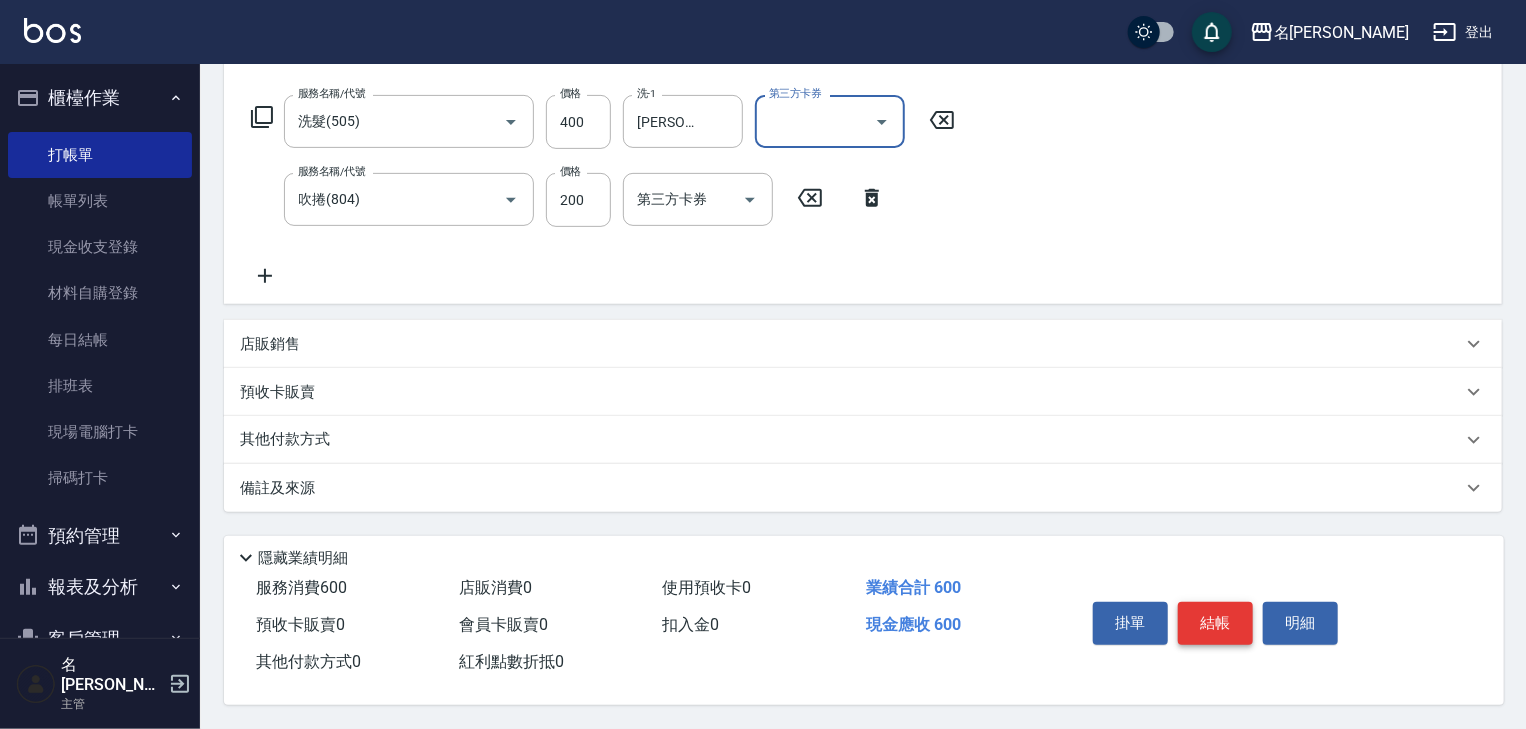 click on "結帳" at bounding box center (1215, 623) 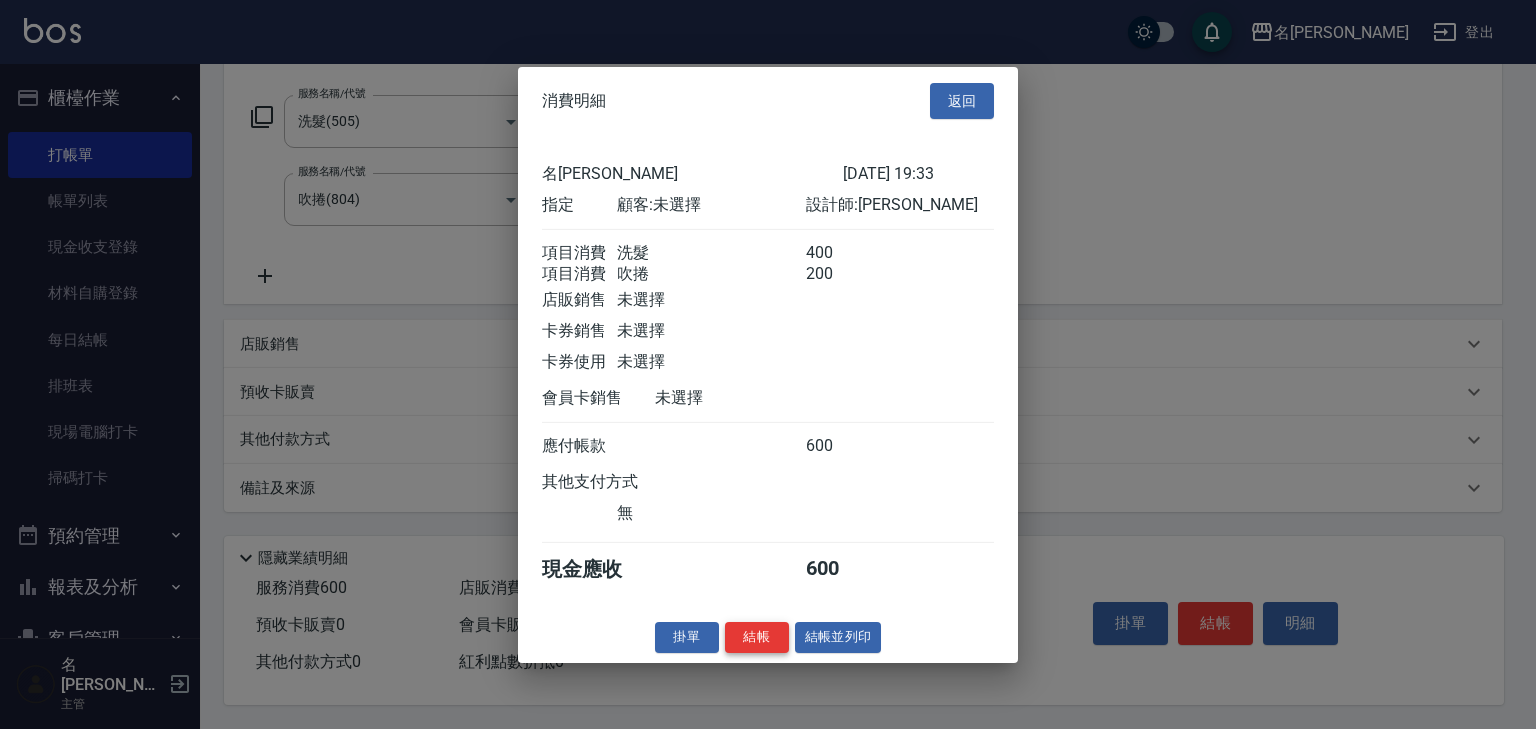 click on "結帳" at bounding box center (757, 637) 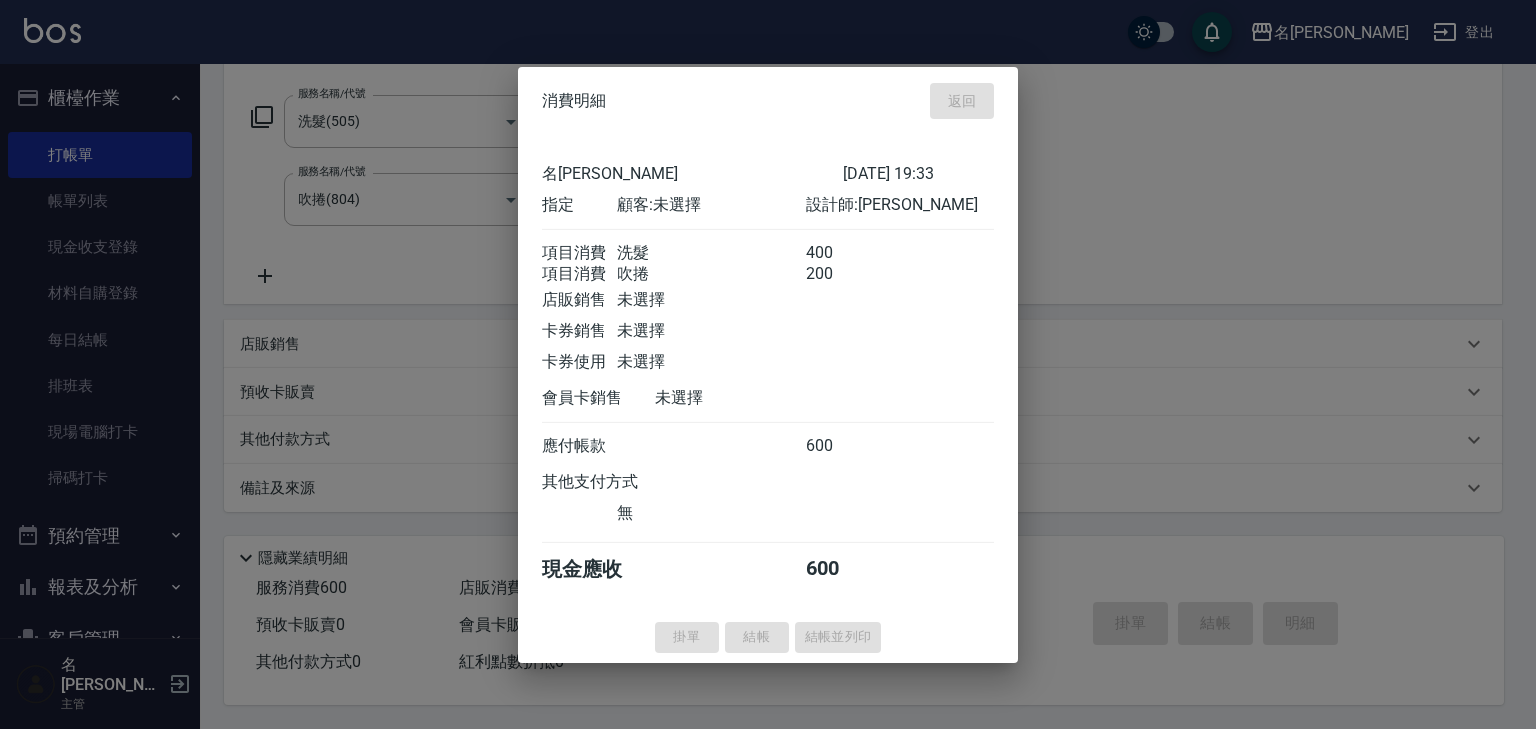 type on "[DATE] 19:41" 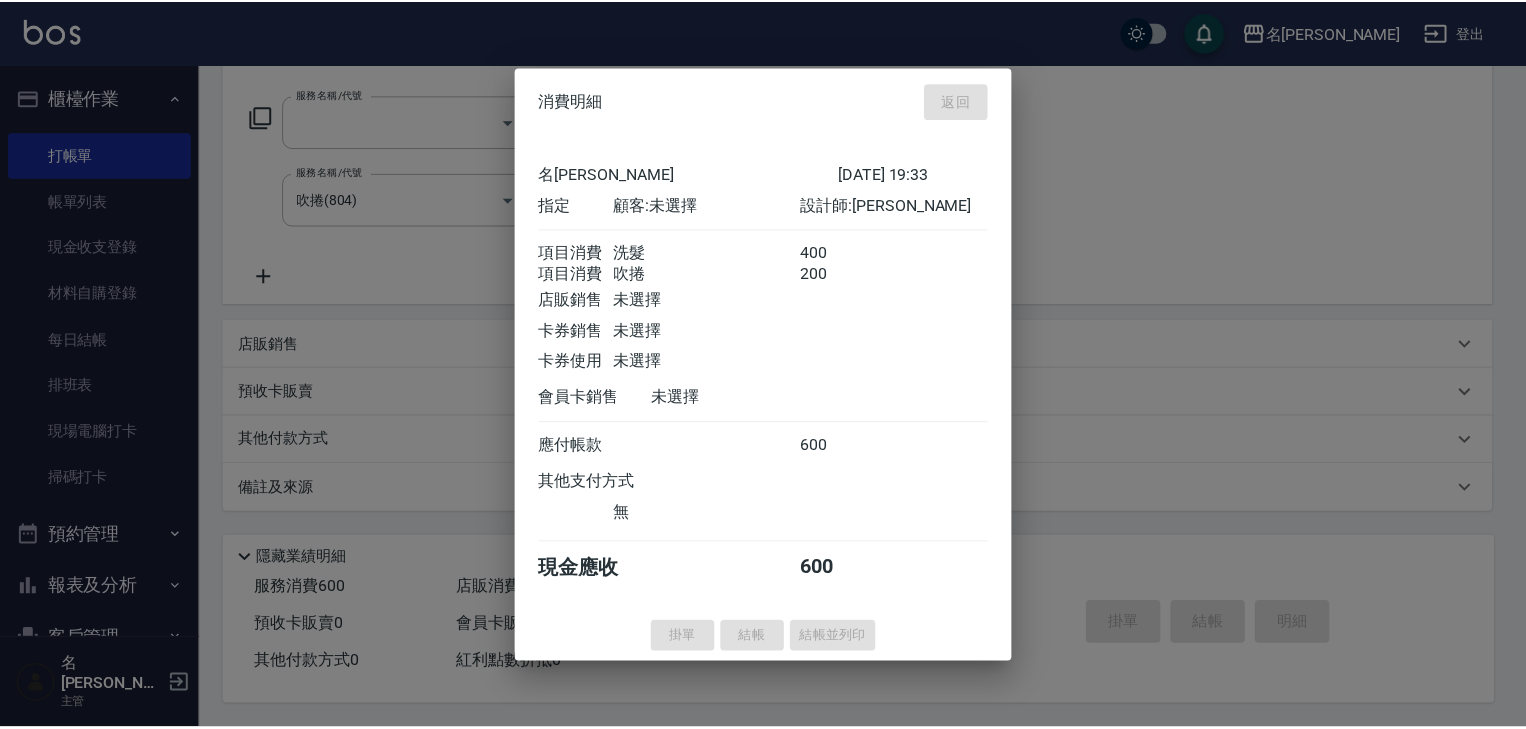 scroll, scrollTop: 0, scrollLeft: 0, axis: both 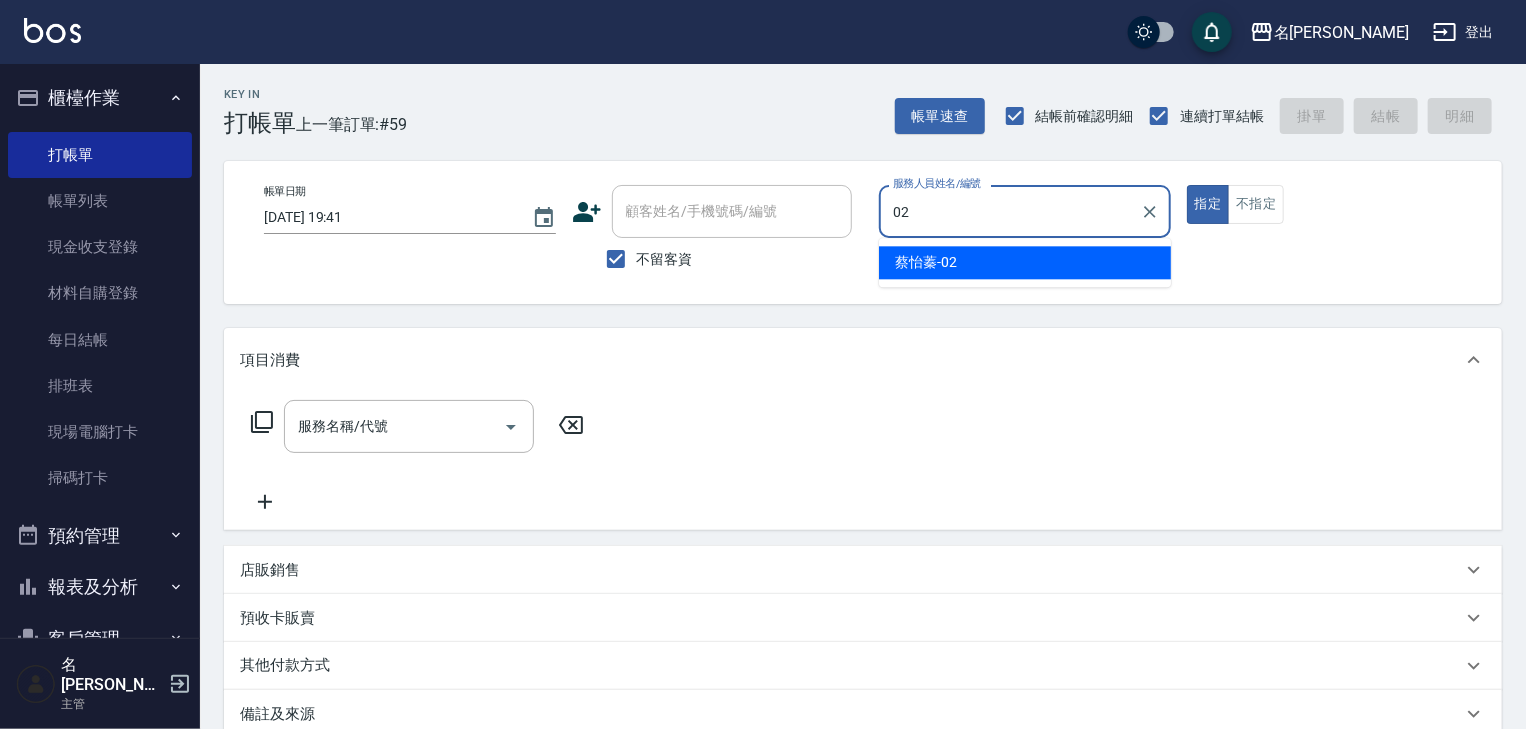 type on "[PERSON_NAME]-02" 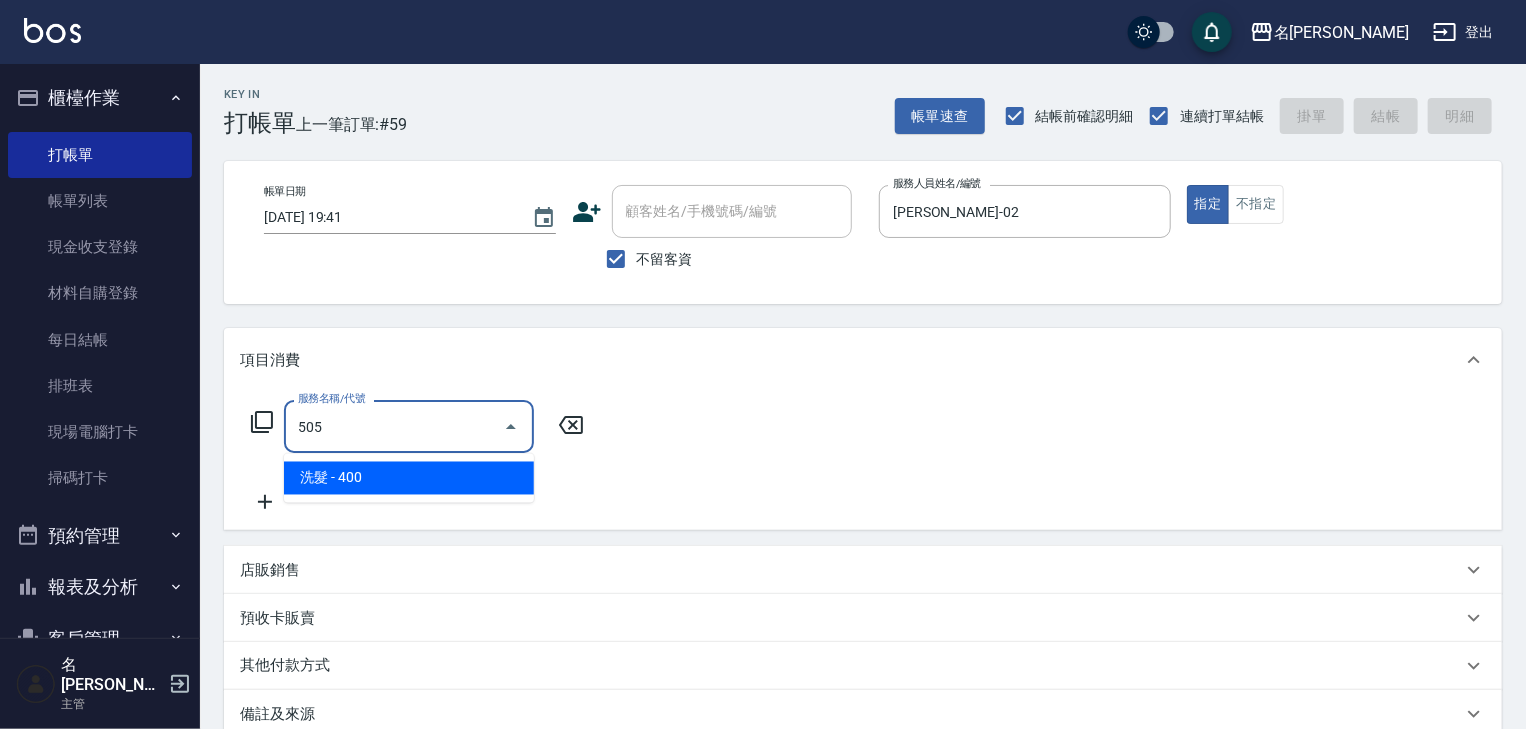 type on "洗髮(505)" 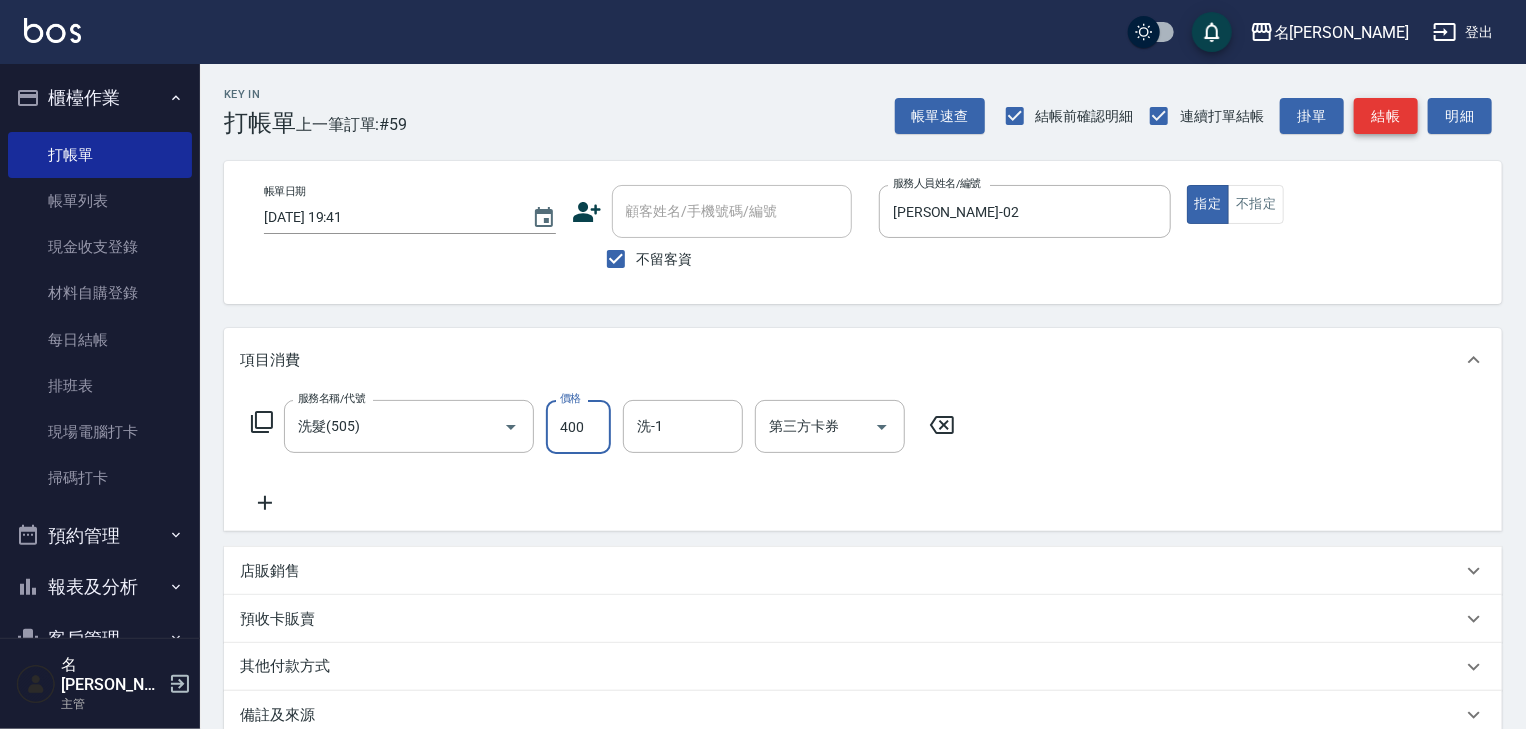 click on "結帳" at bounding box center (1386, 116) 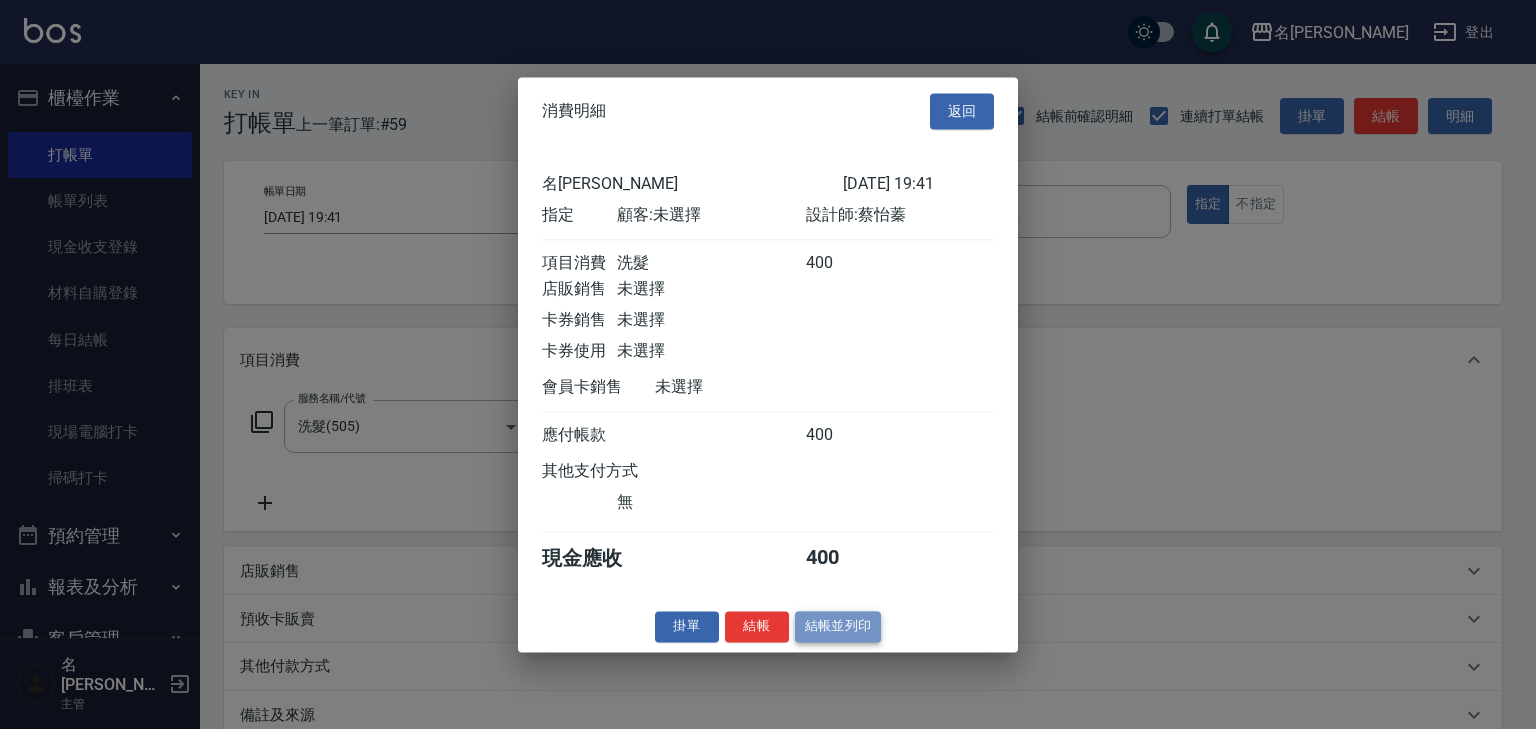click on "結帳並列印" at bounding box center [838, 626] 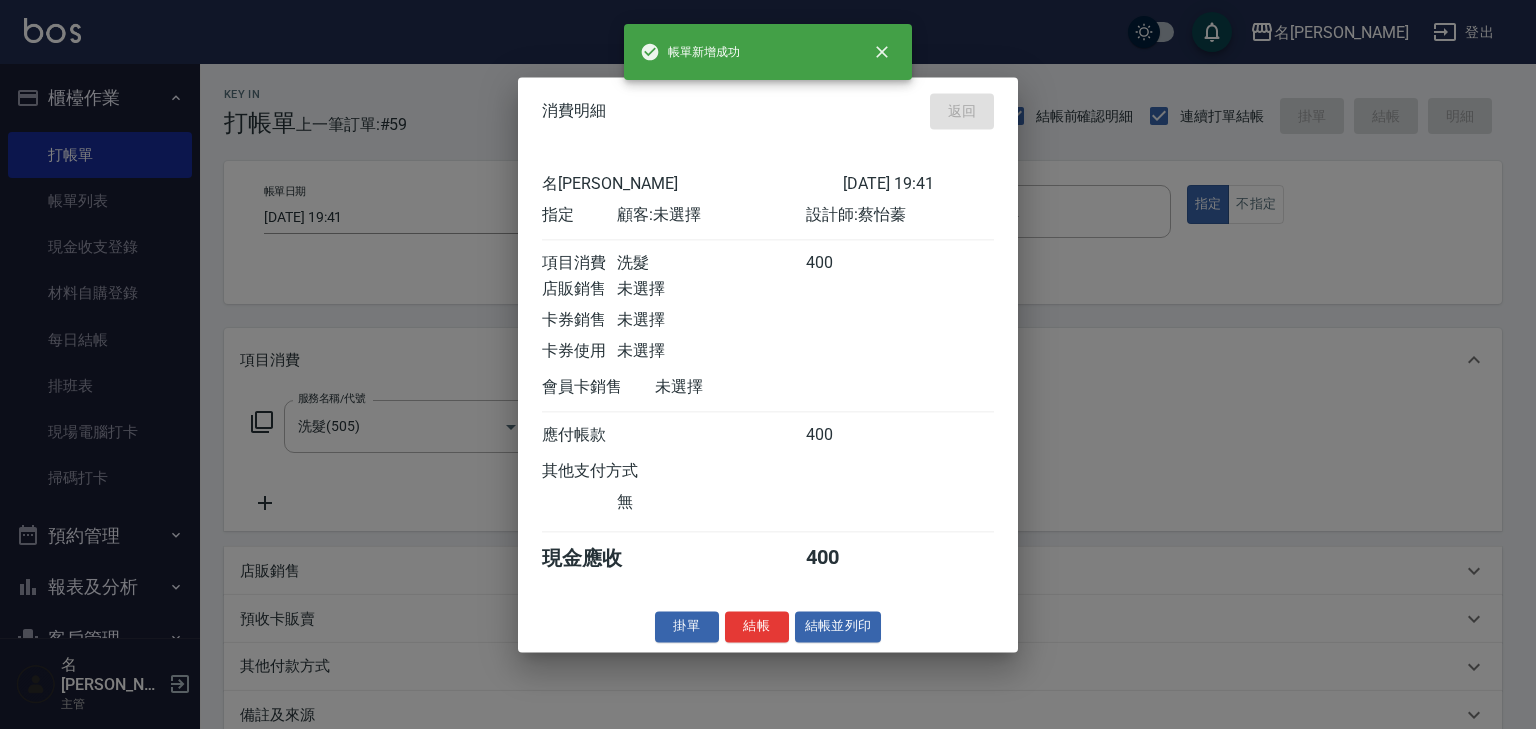 type on "[DATE] 19:42" 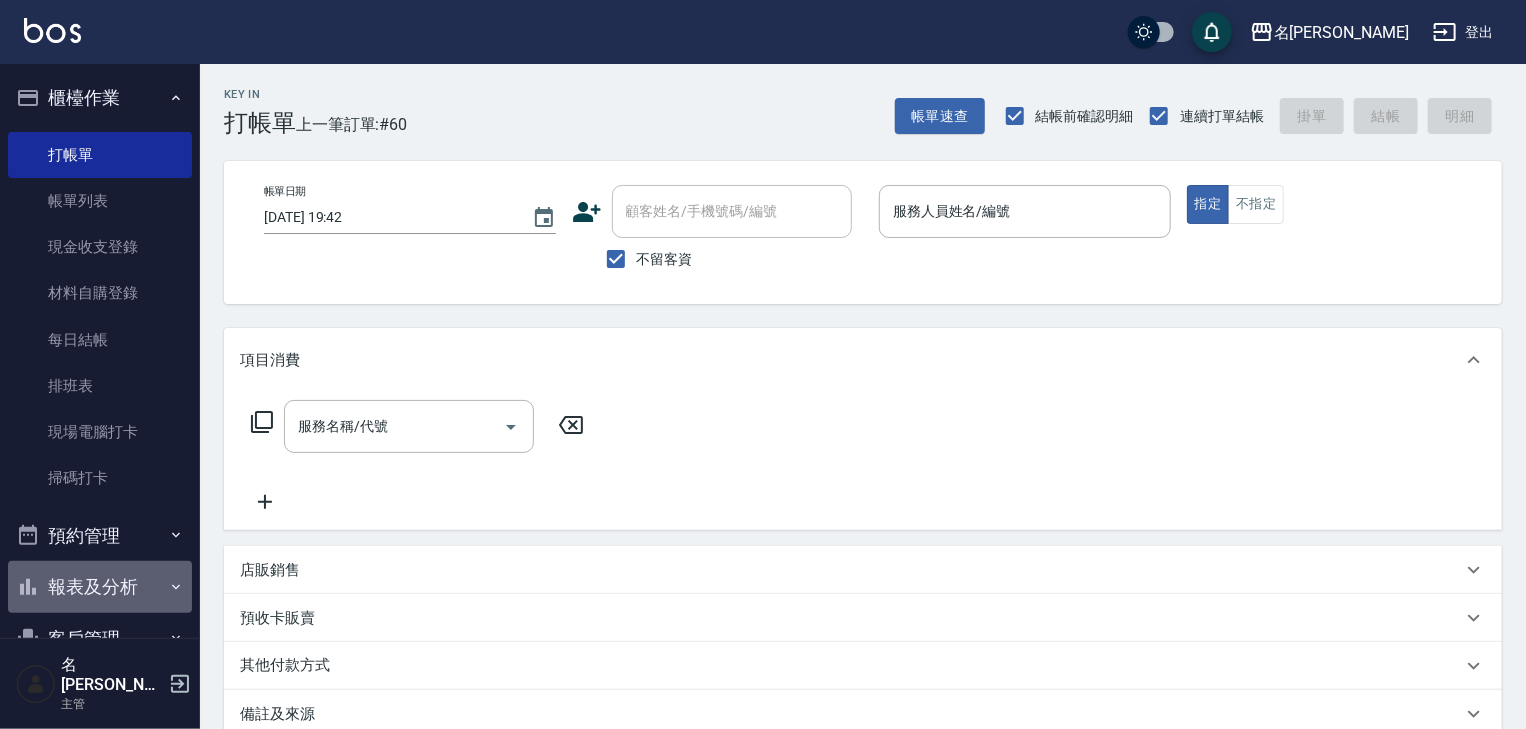 click on "報表及分析" at bounding box center [100, 587] 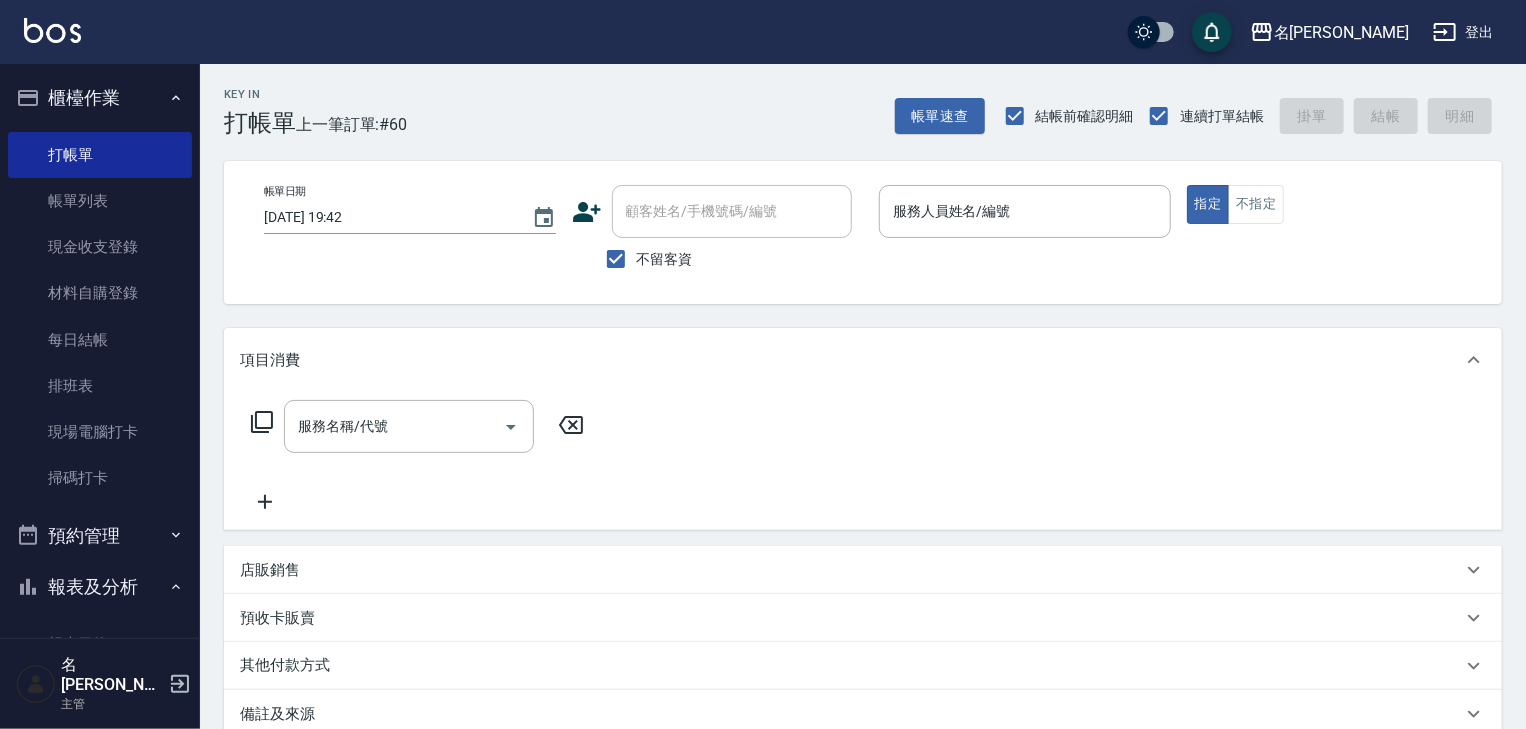 scroll, scrollTop: 213, scrollLeft: 0, axis: vertical 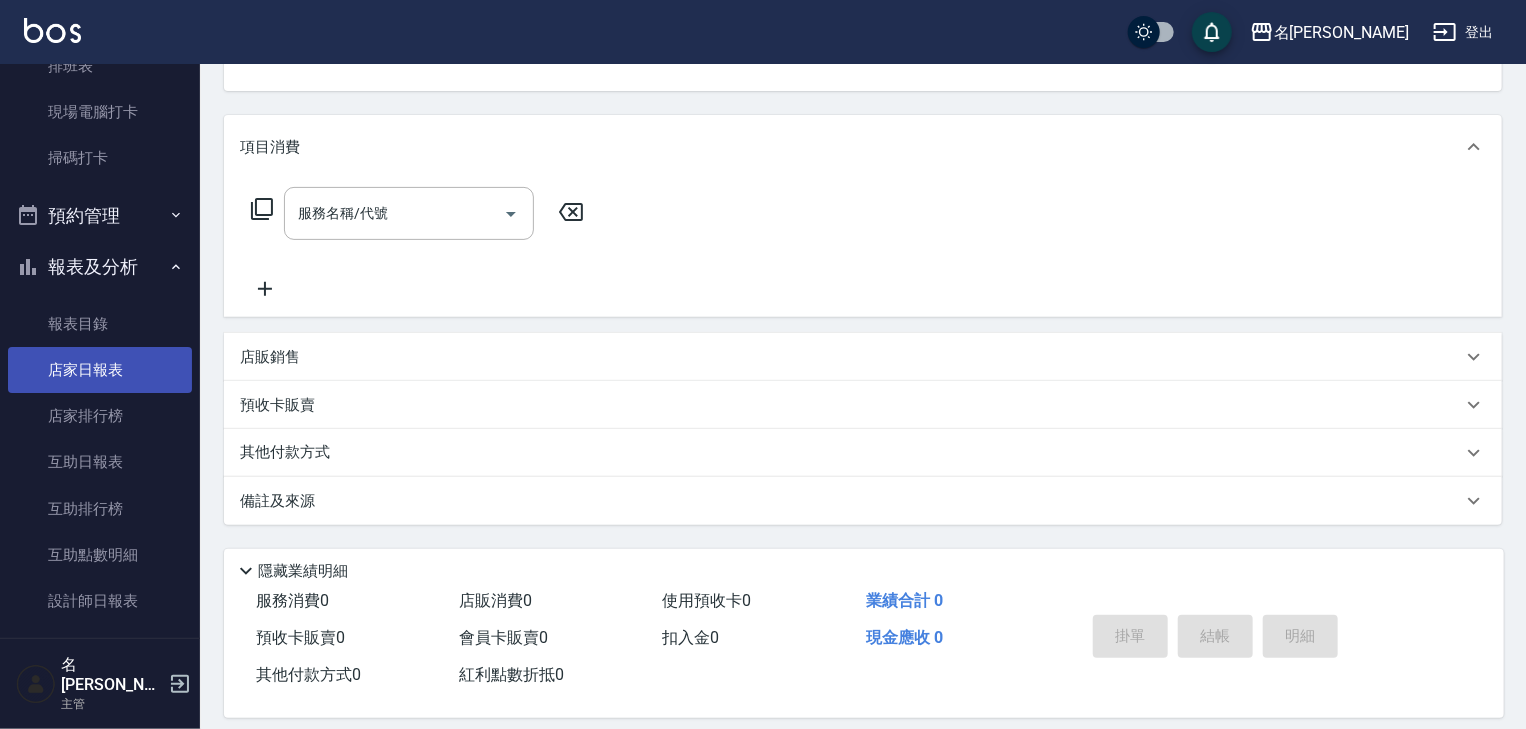 click on "店家日報表" at bounding box center (100, 370) 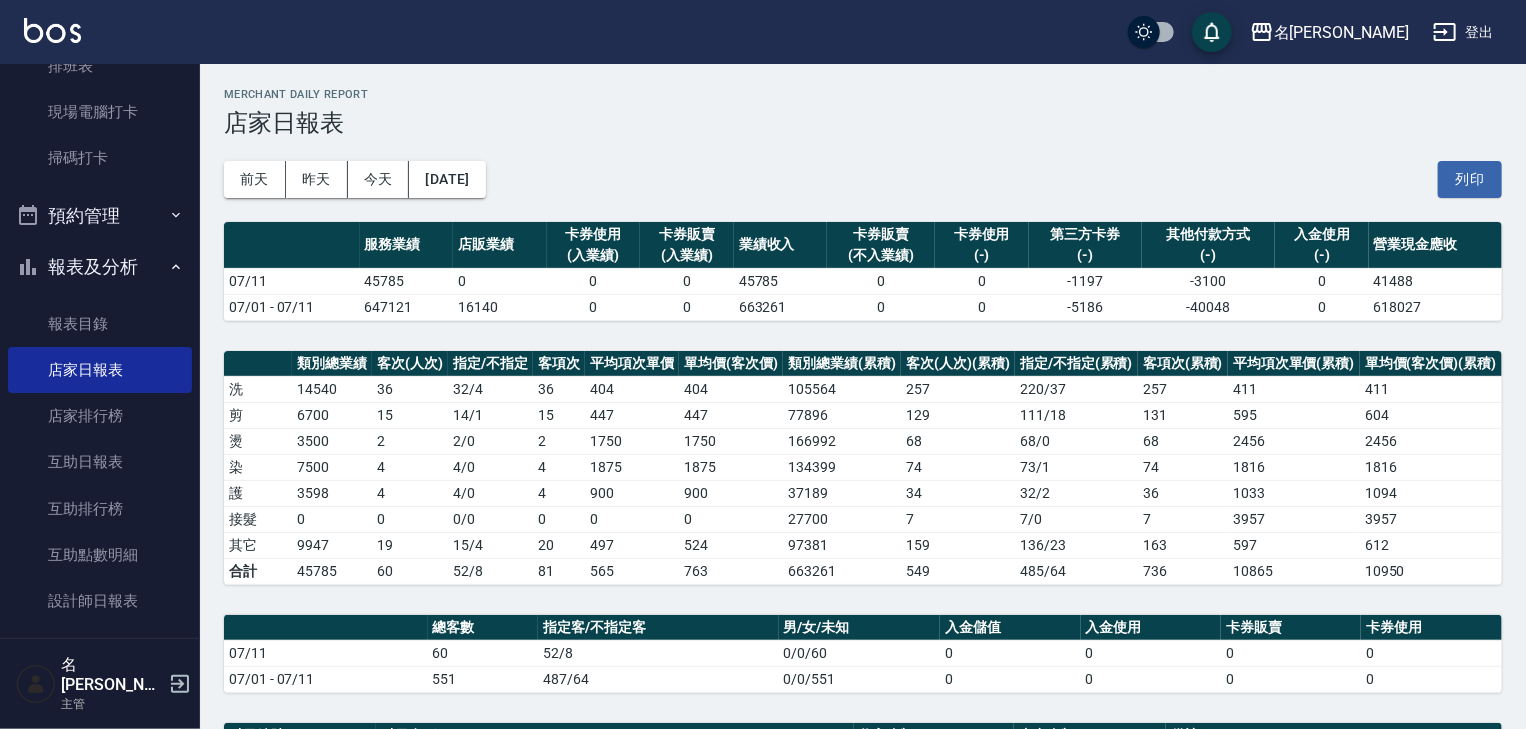 scroll, scrollTop: 320, scrollLeft: 0, axis: vertical 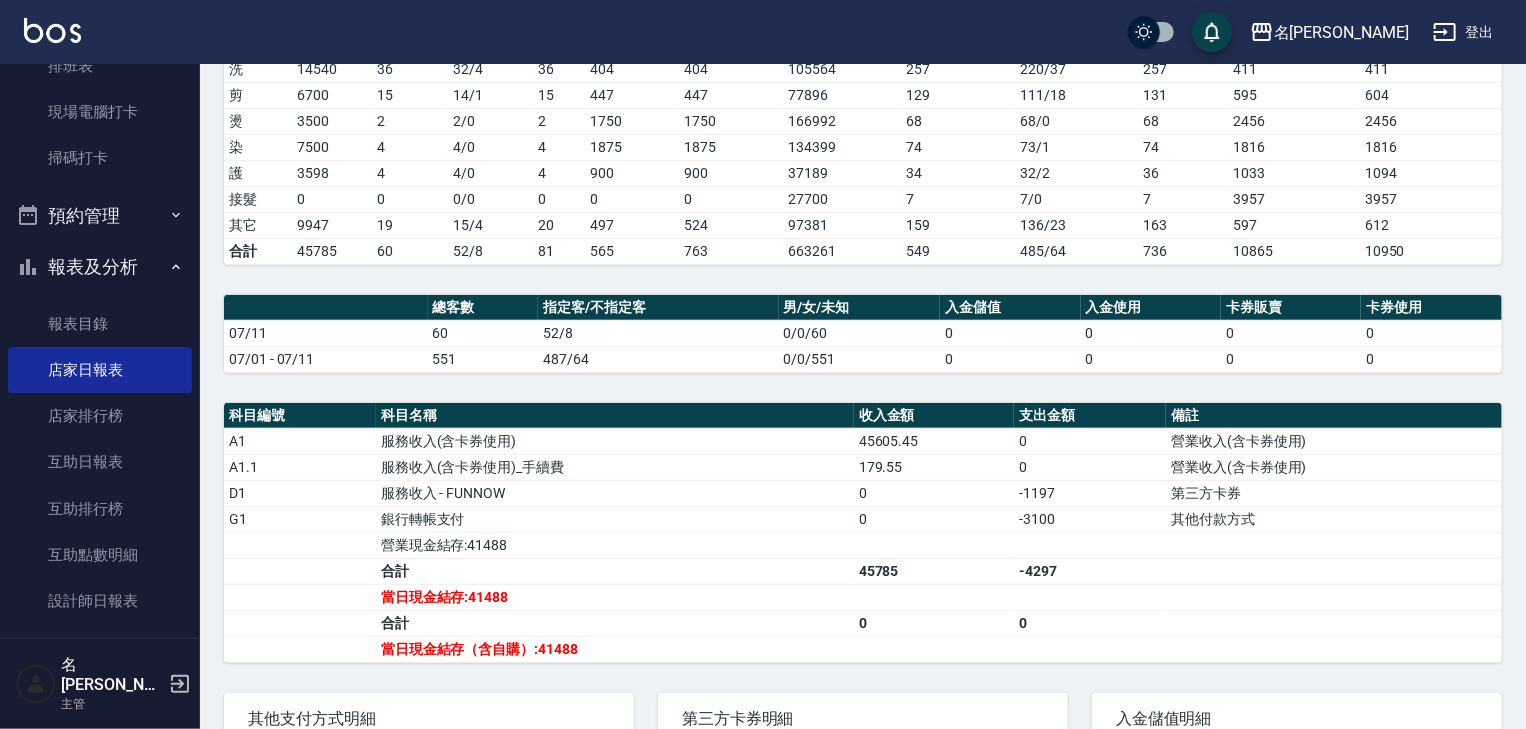 click on "0" at bounding box center (1010, 359) 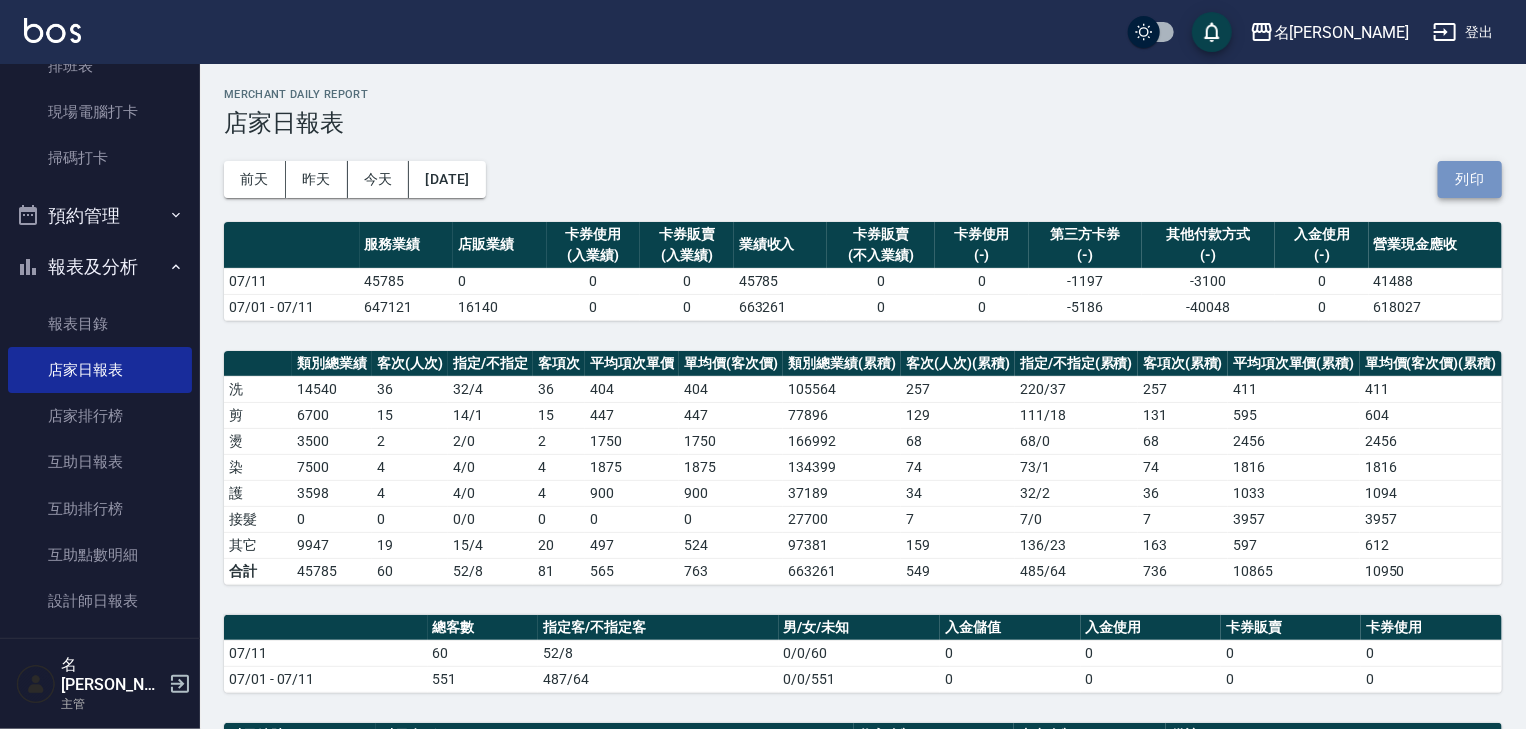 click on "列印" at bounding box center (1470, 179) 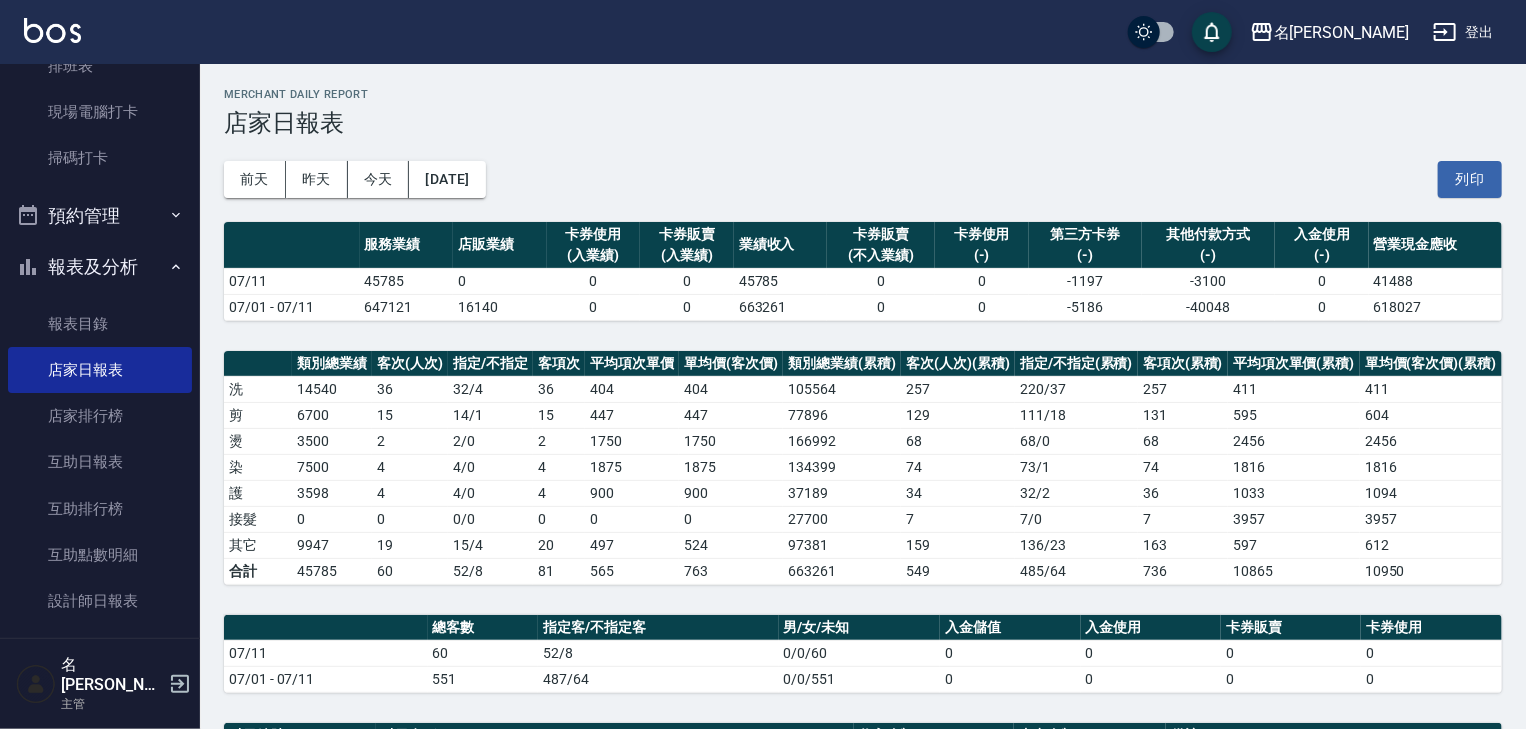 drag, startPoint x: 113, startPoint y: 160, endPoint x: 131, endPoint y: 188, distance: 33.286633 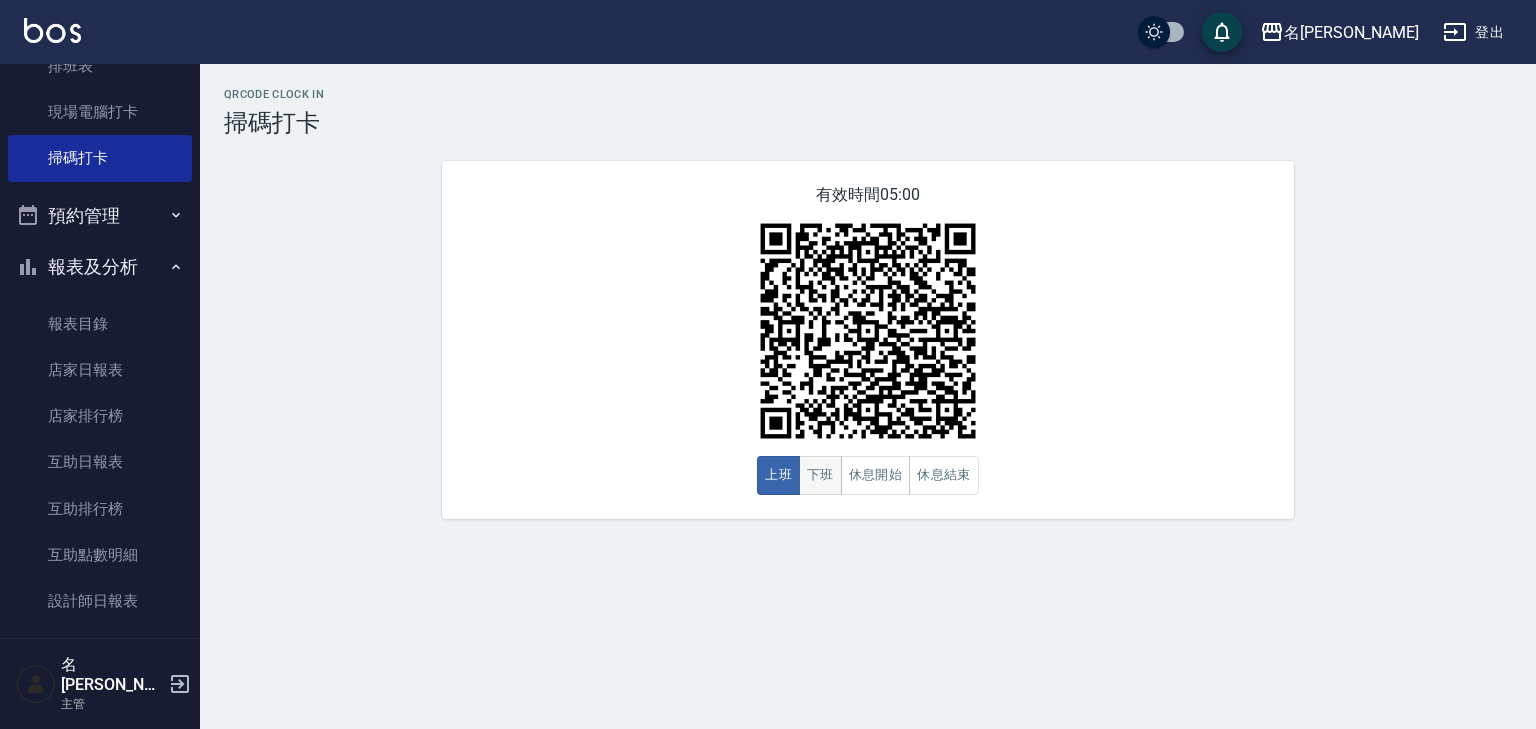 click on "下班" at bounding box center (820, 475) 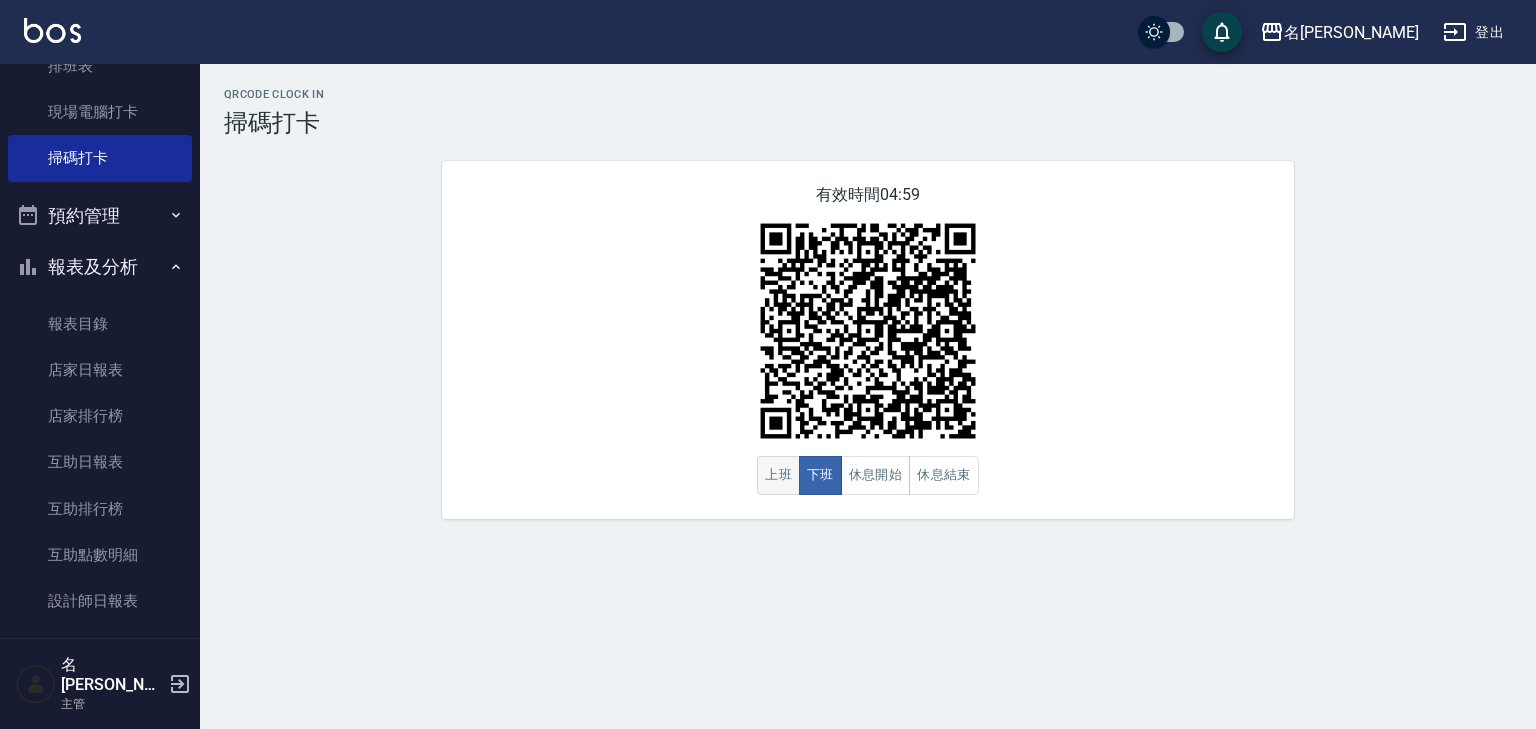 click on "上班" at bounding box center [778, 475] 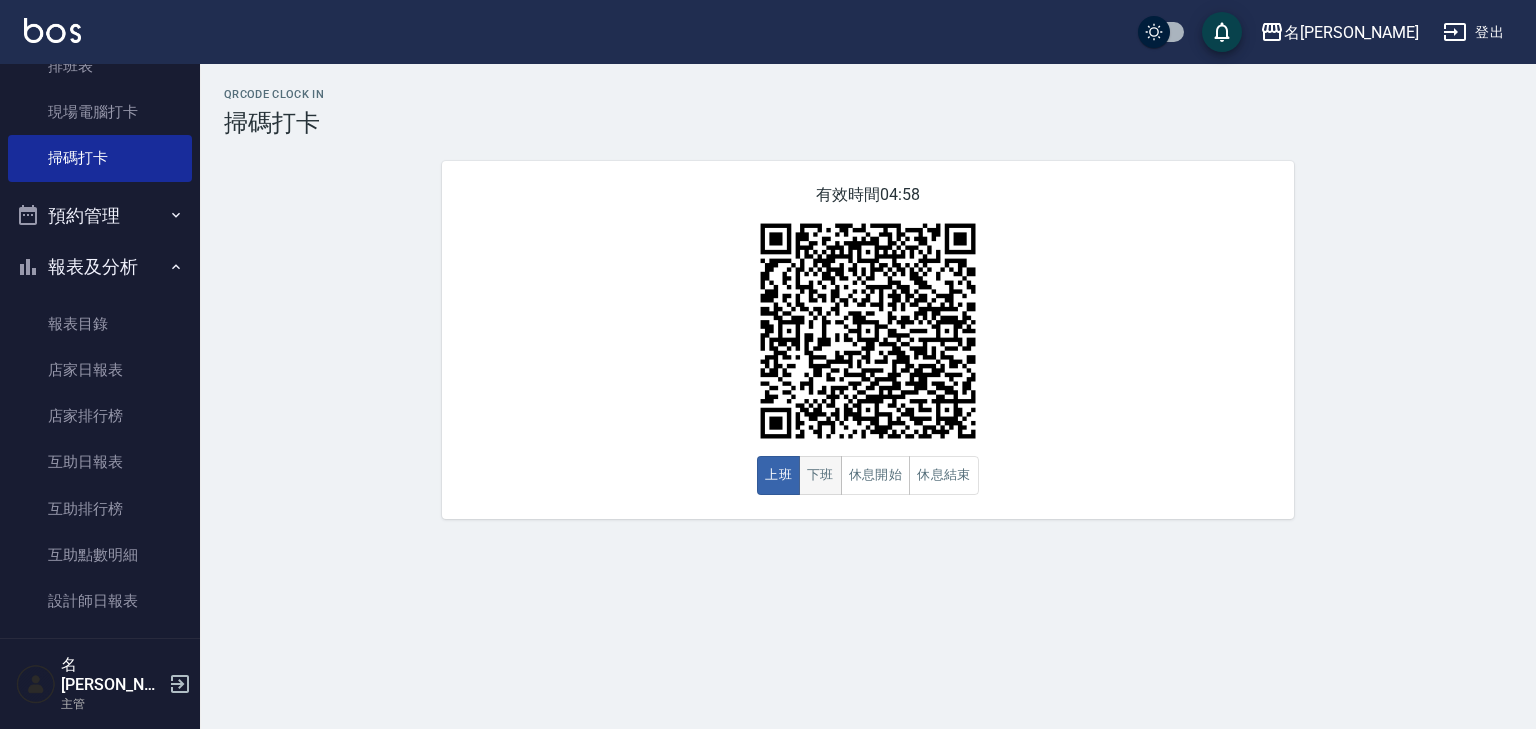 click on "下班" at bounding box center [820, 475] 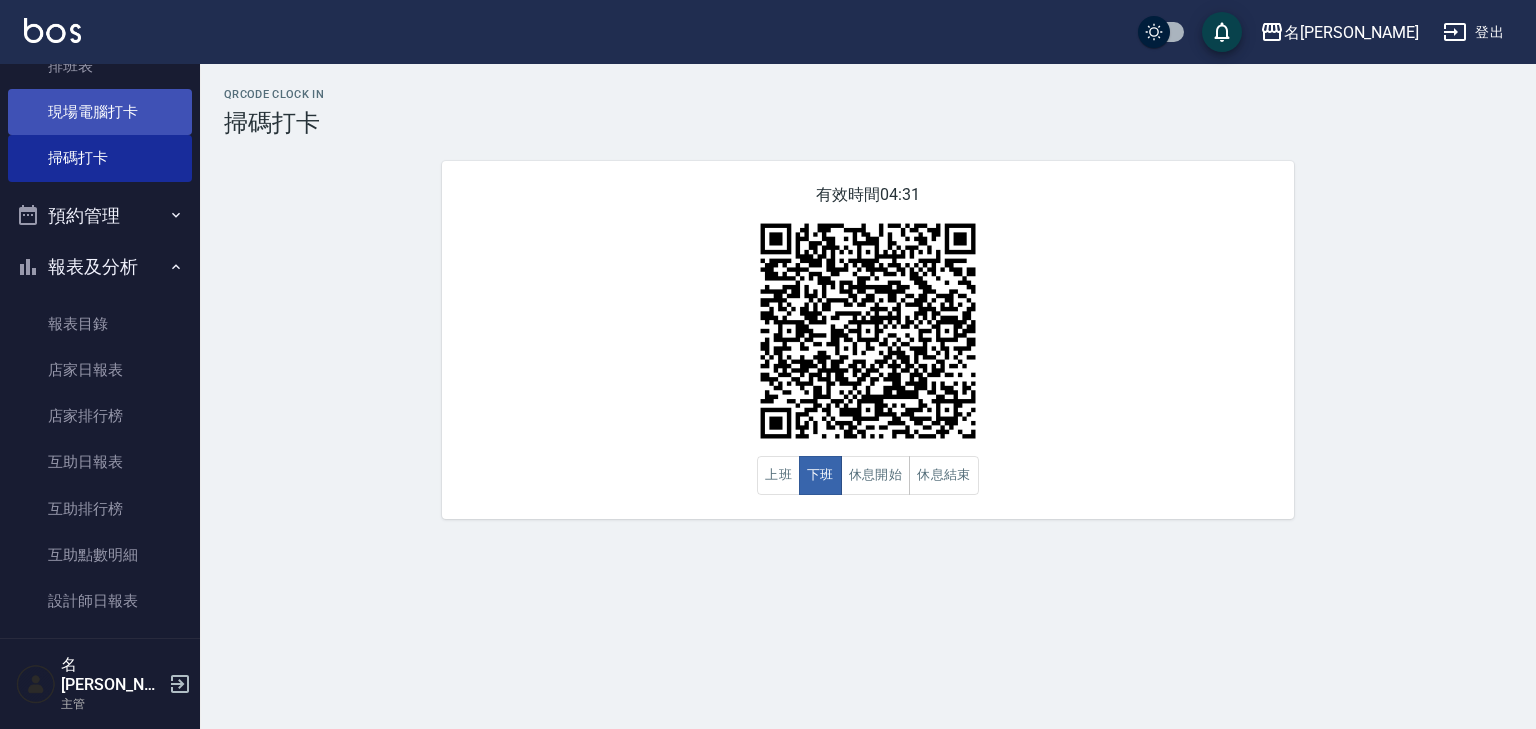 click on "現場電腦打卡" at bounding box center (100, 112) 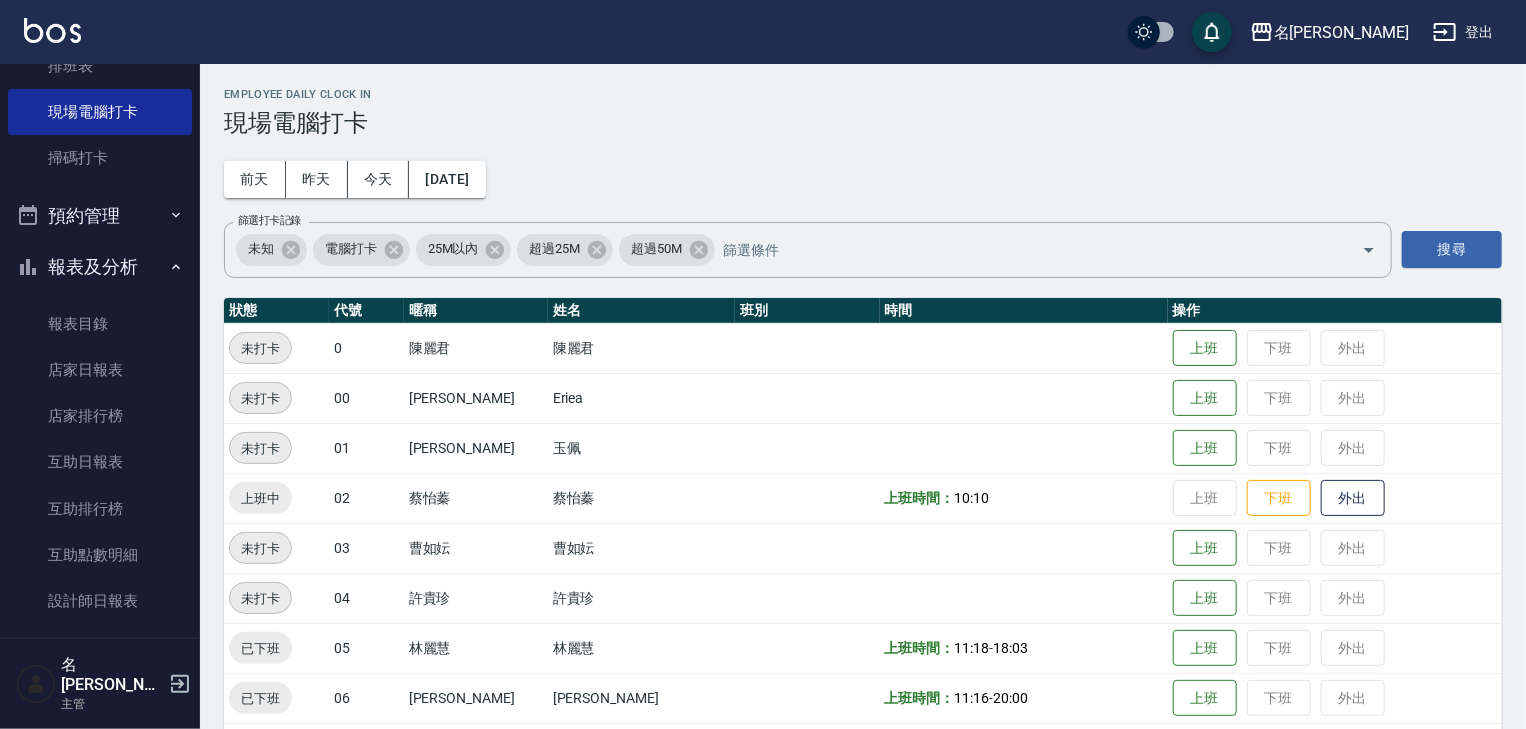 scroll, scrollTop: 213, scrollLeft: 0, axis: vertical 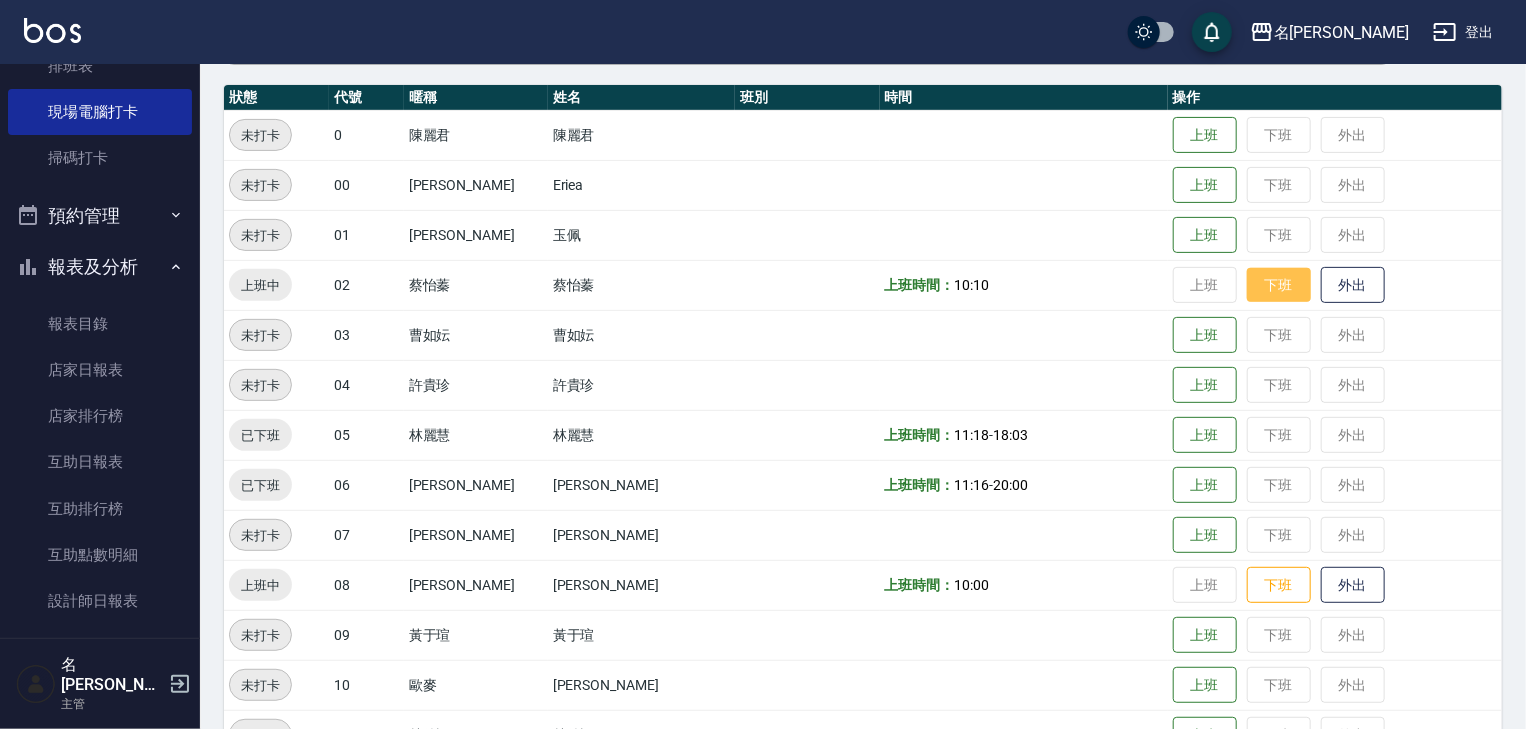 click on "下班" at bounding box center [1279, 285] 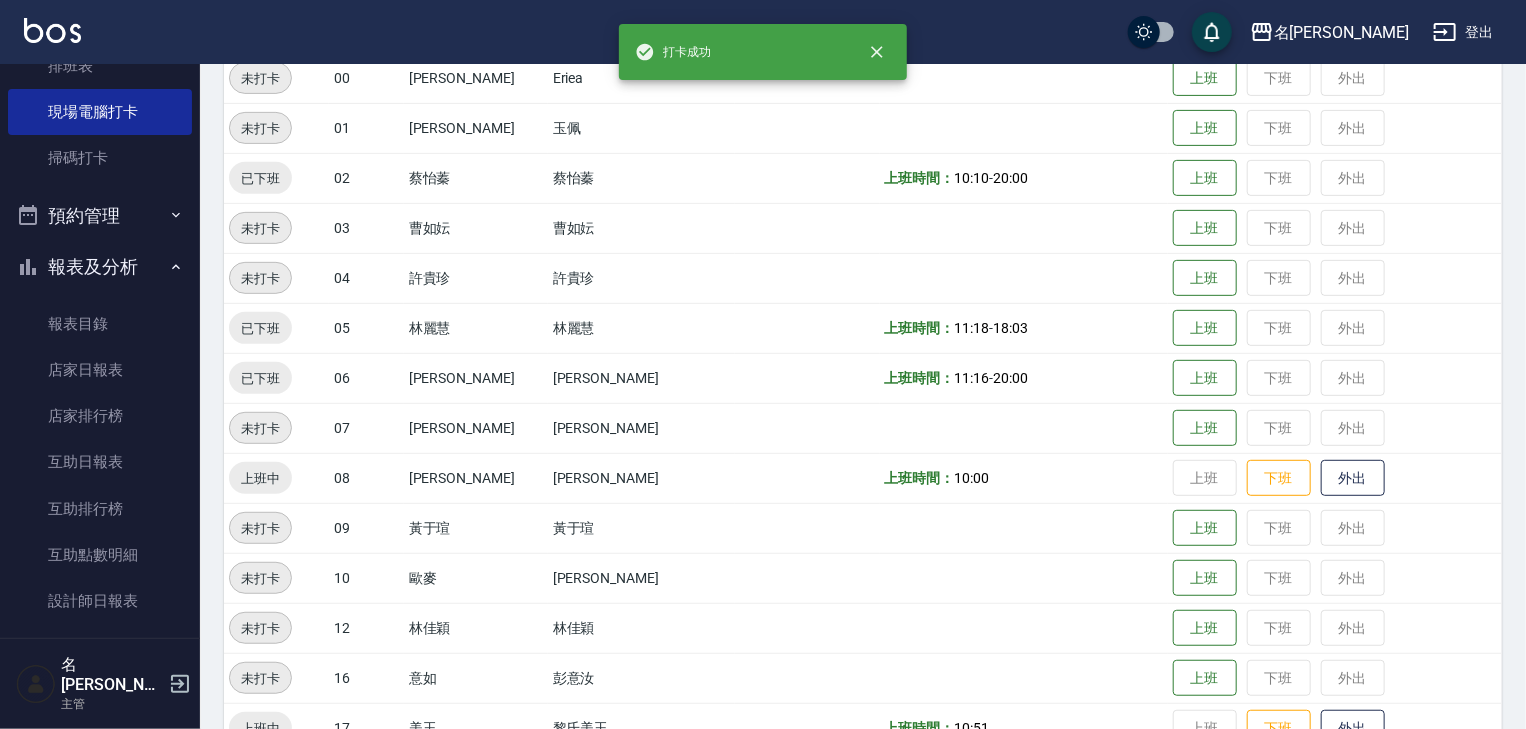scroll, scrollTop: 426, scrollLeft: 0, axis: vertical 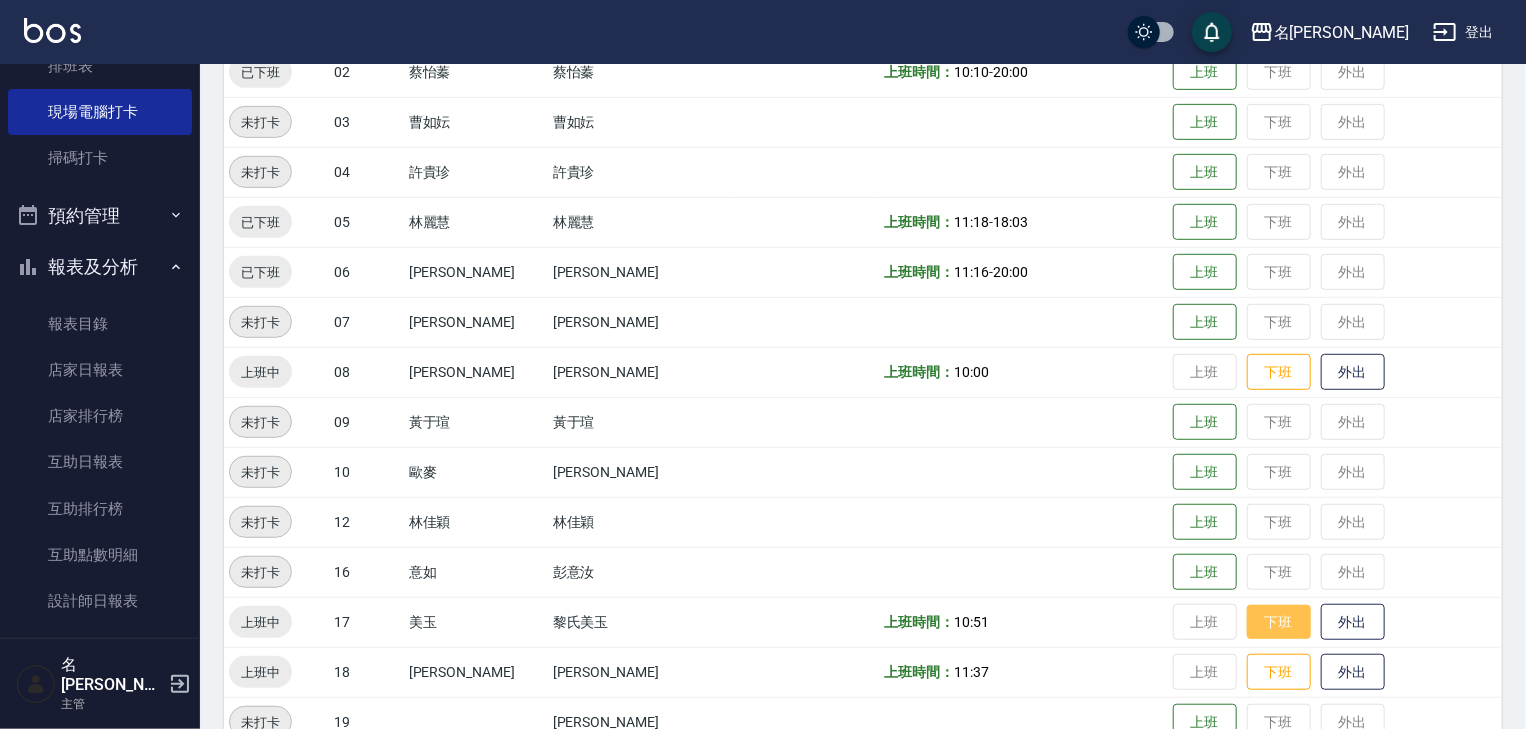 click on "下班" at bounding box center (1279, 622) 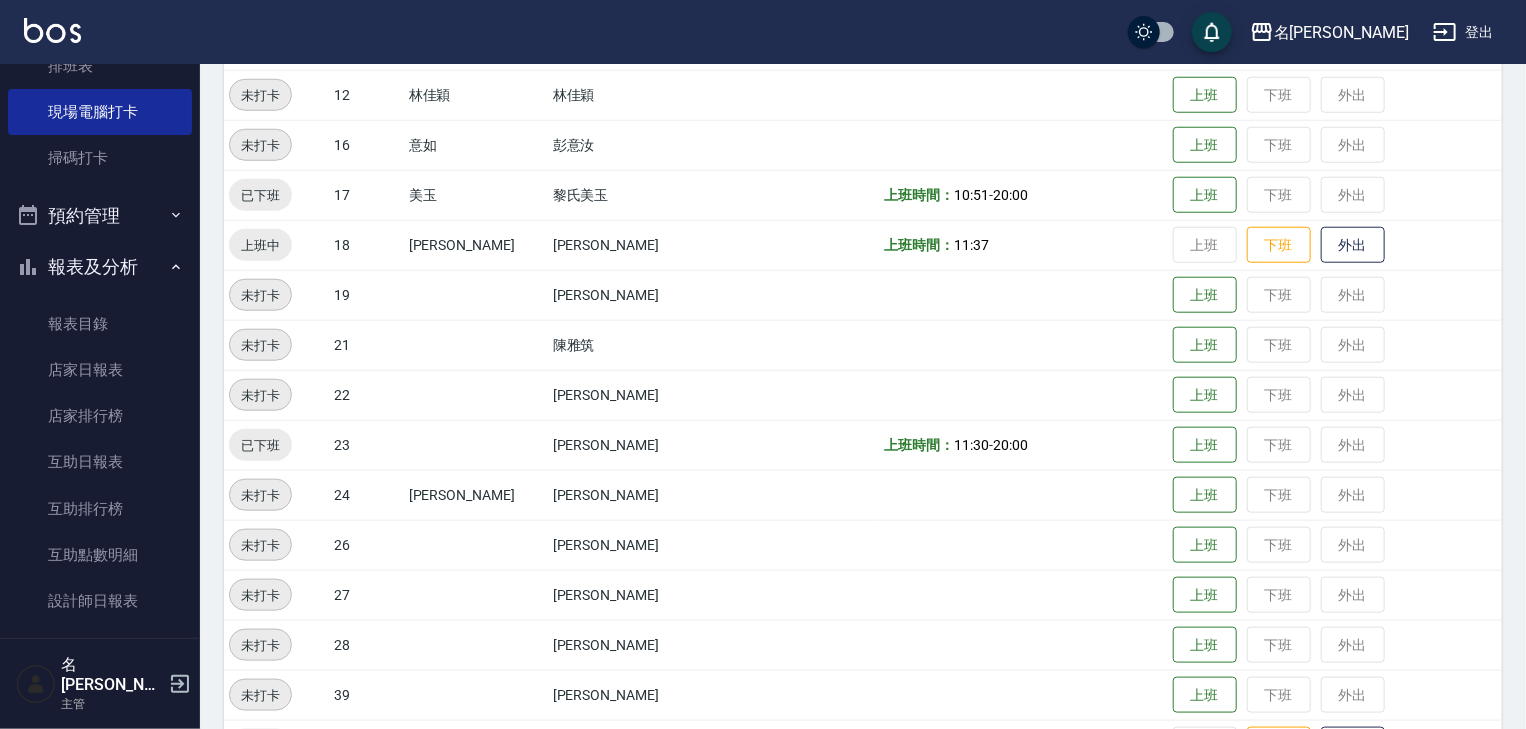 scroll, scrollTop: 960, scrollLeft: 0, axis: vertical 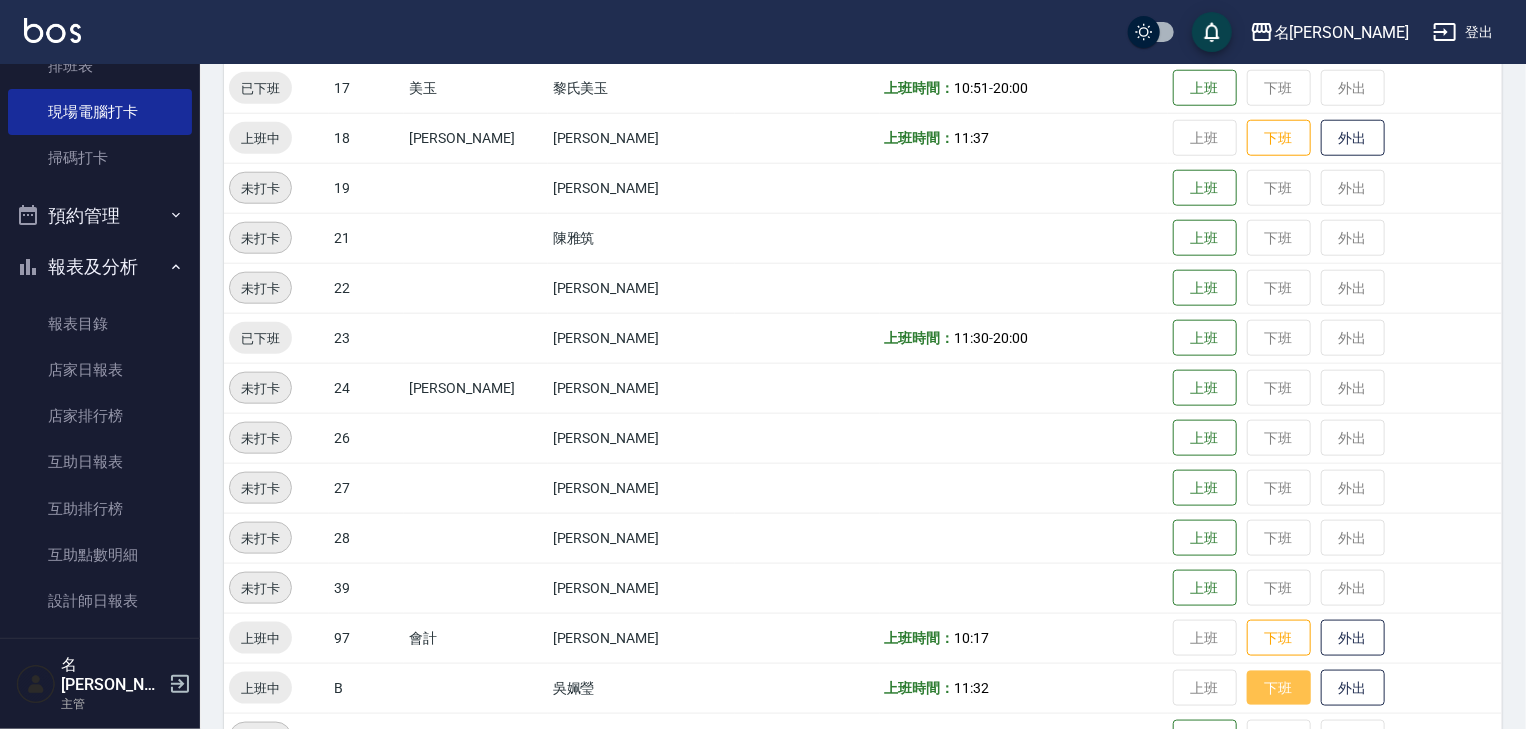 click on "下班" at bounding box center (1279, 688) 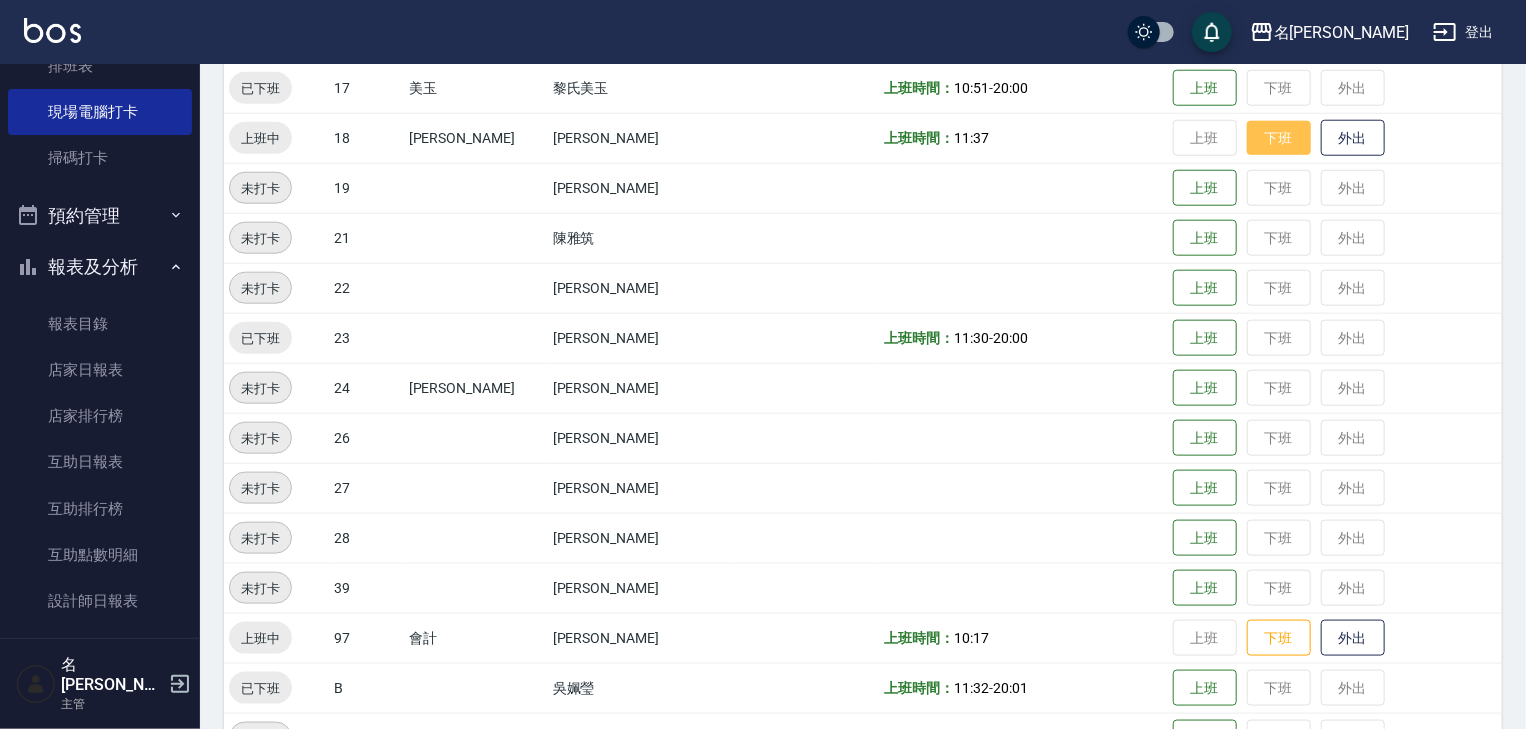 click on "下班" at bounding box center [1279, 138] 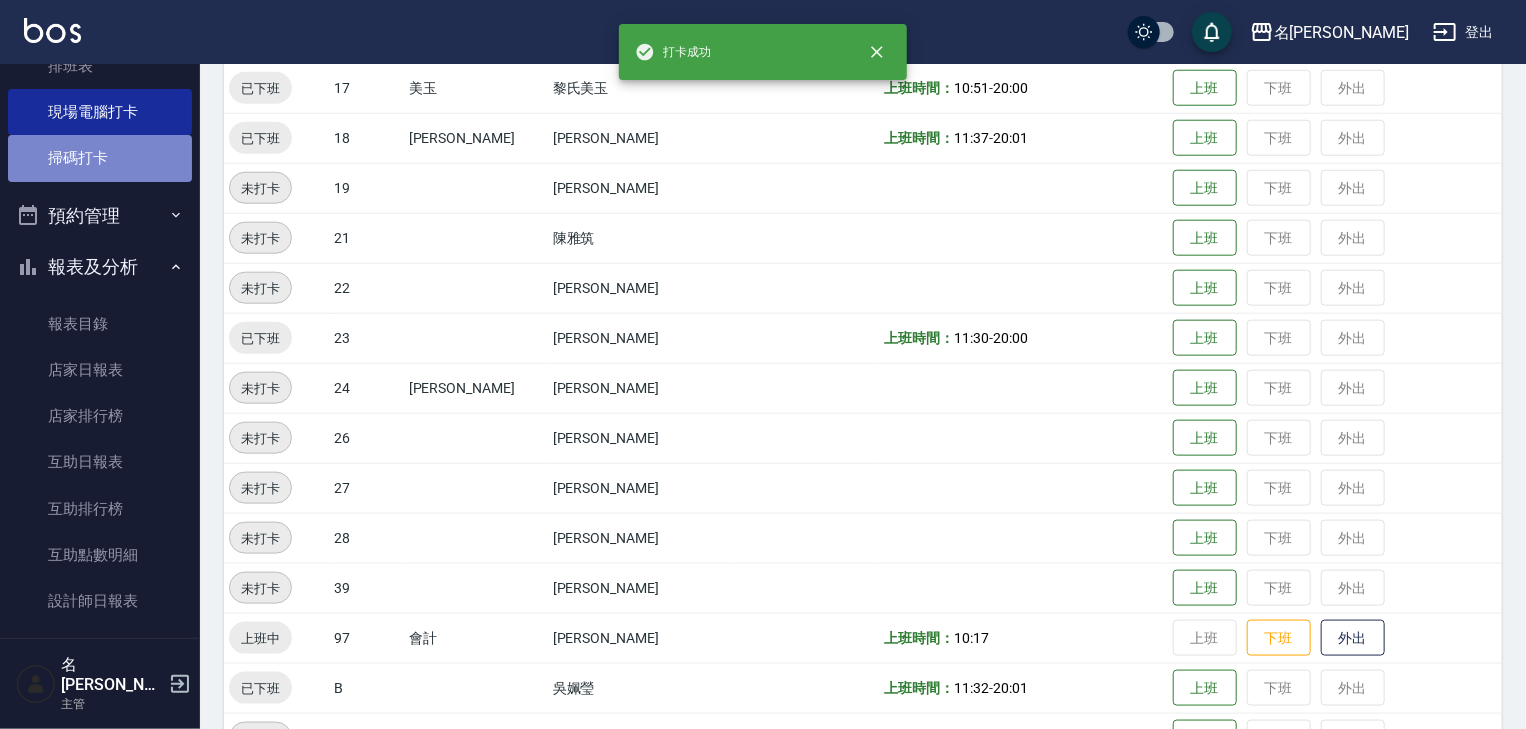 click on "掃碼打卡" at bounding box center (100, 158) 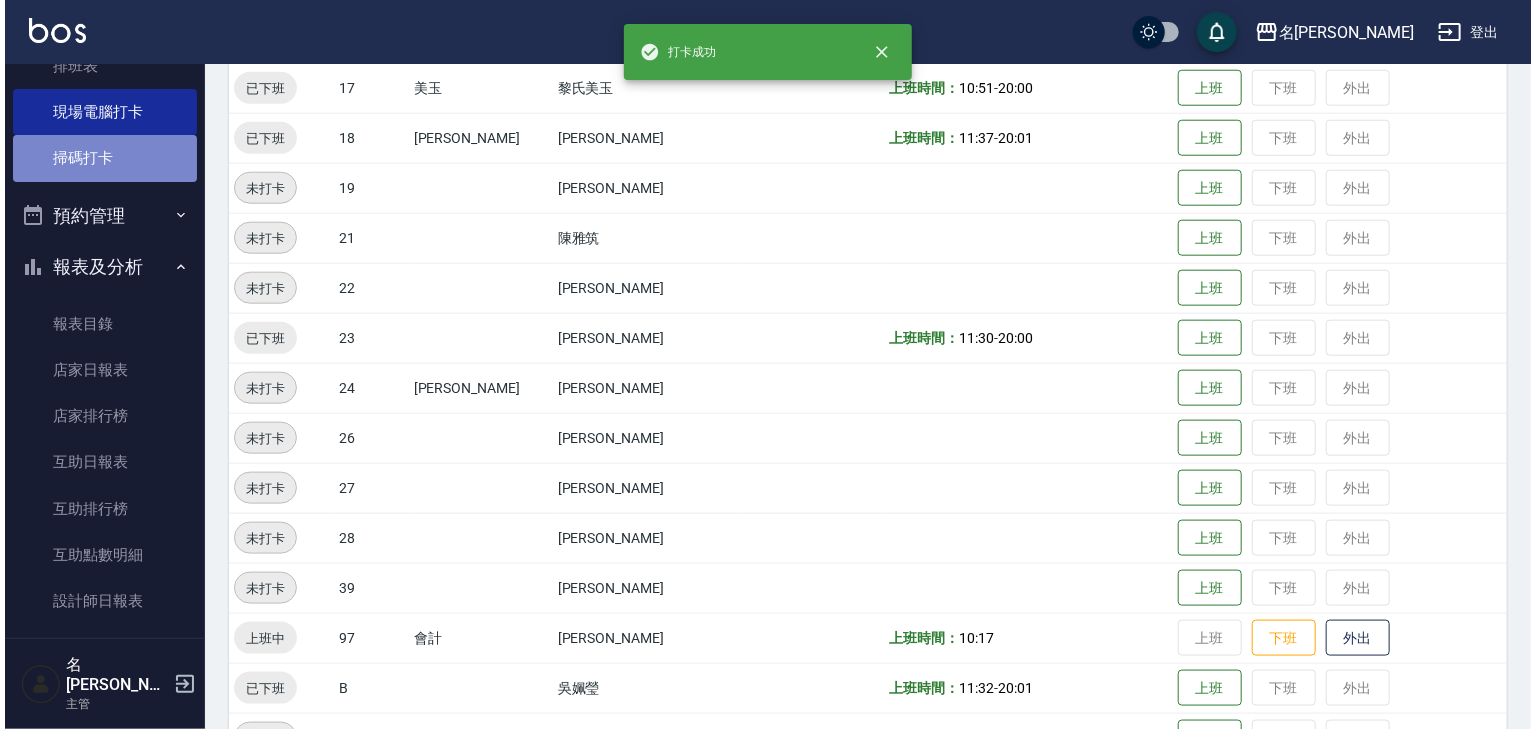 scroll, scrollTop: 0, scrollLeft: 0, axis: both 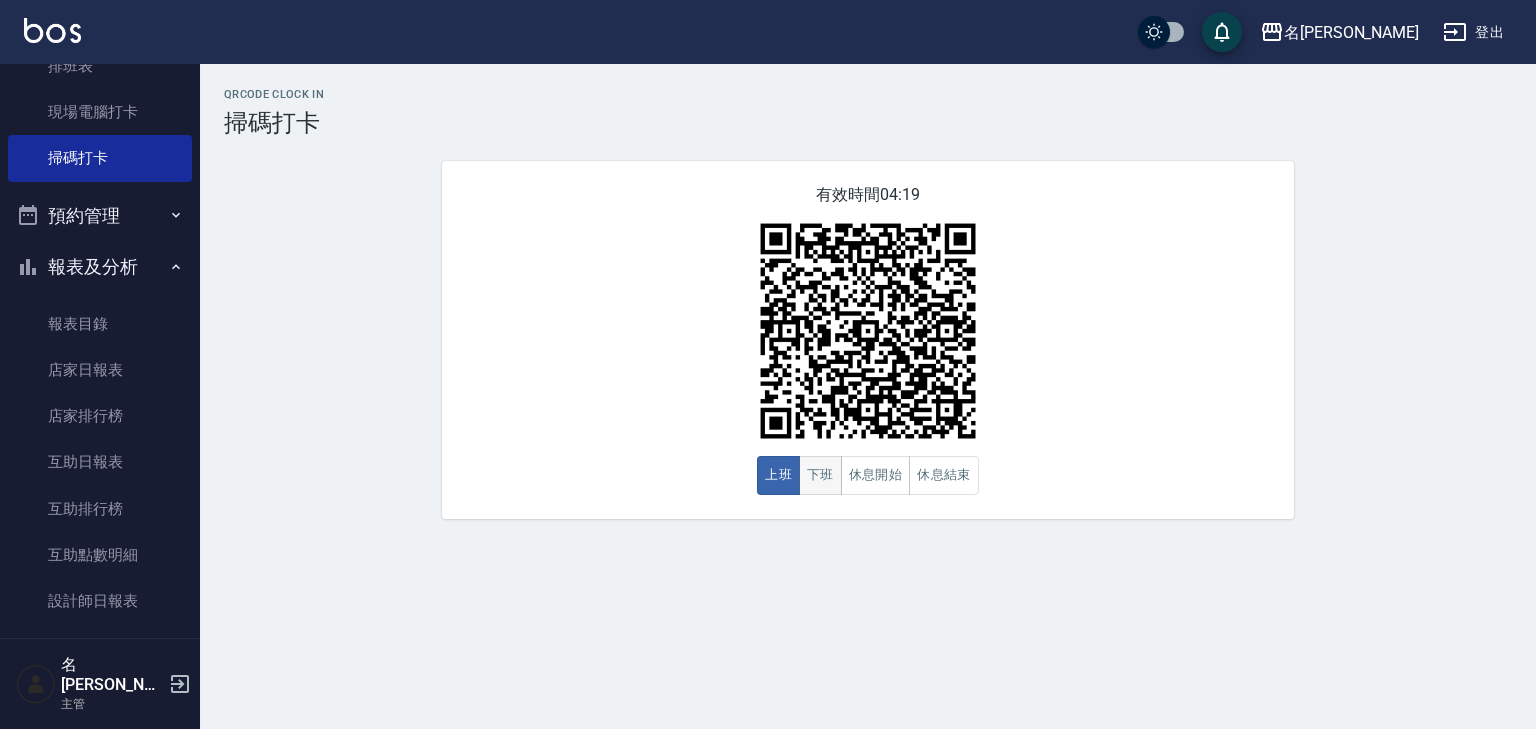 click on "下班" at bounding box center [820, 475] 